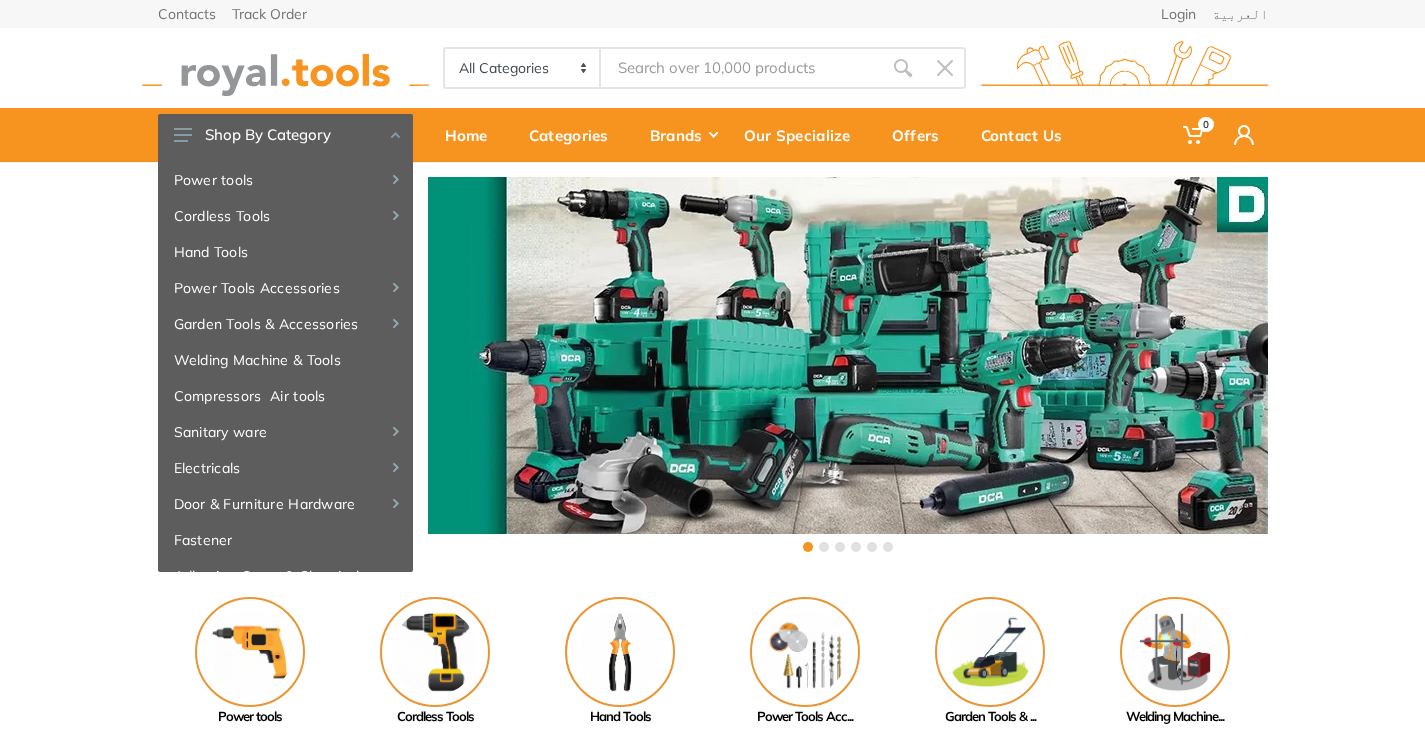 scroll, scrollTop: 0, scrollLeft: 0, axis: both 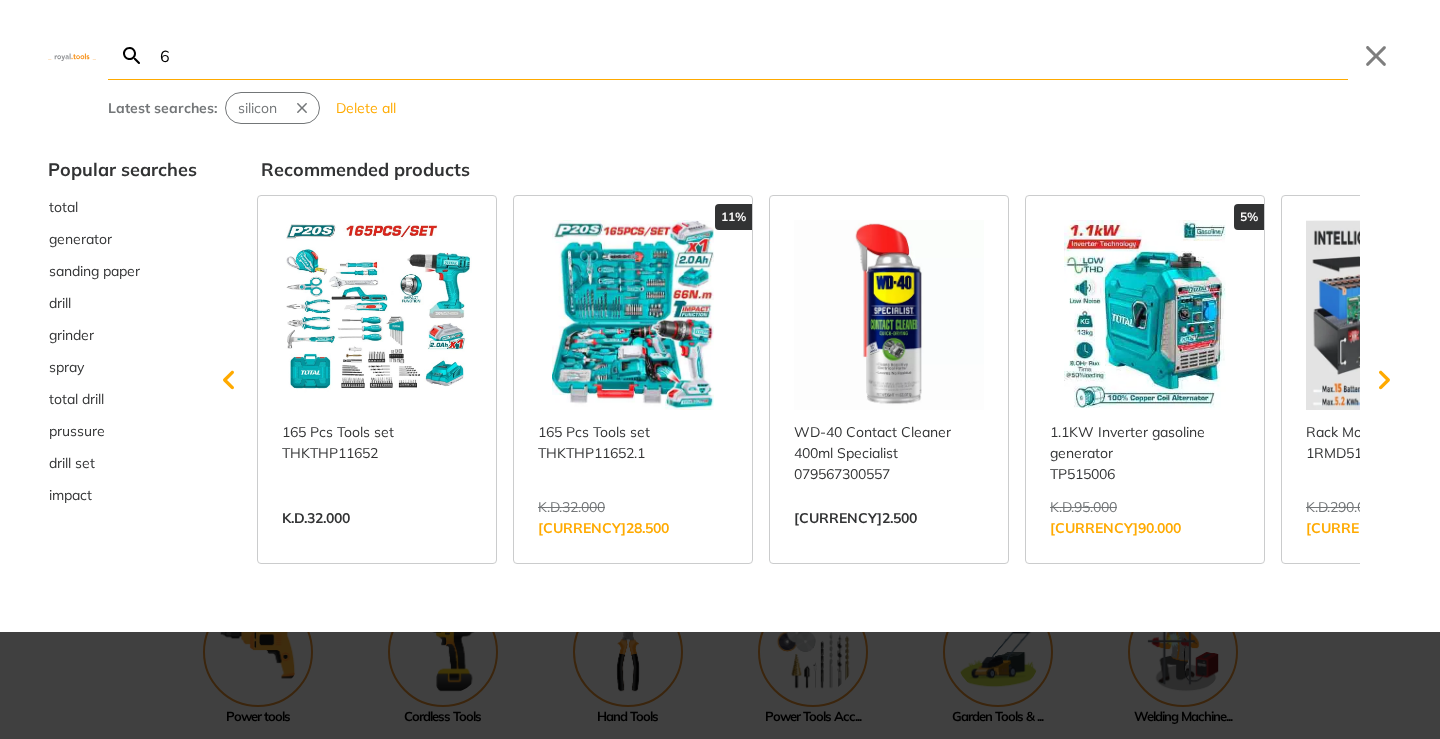 type on "6" 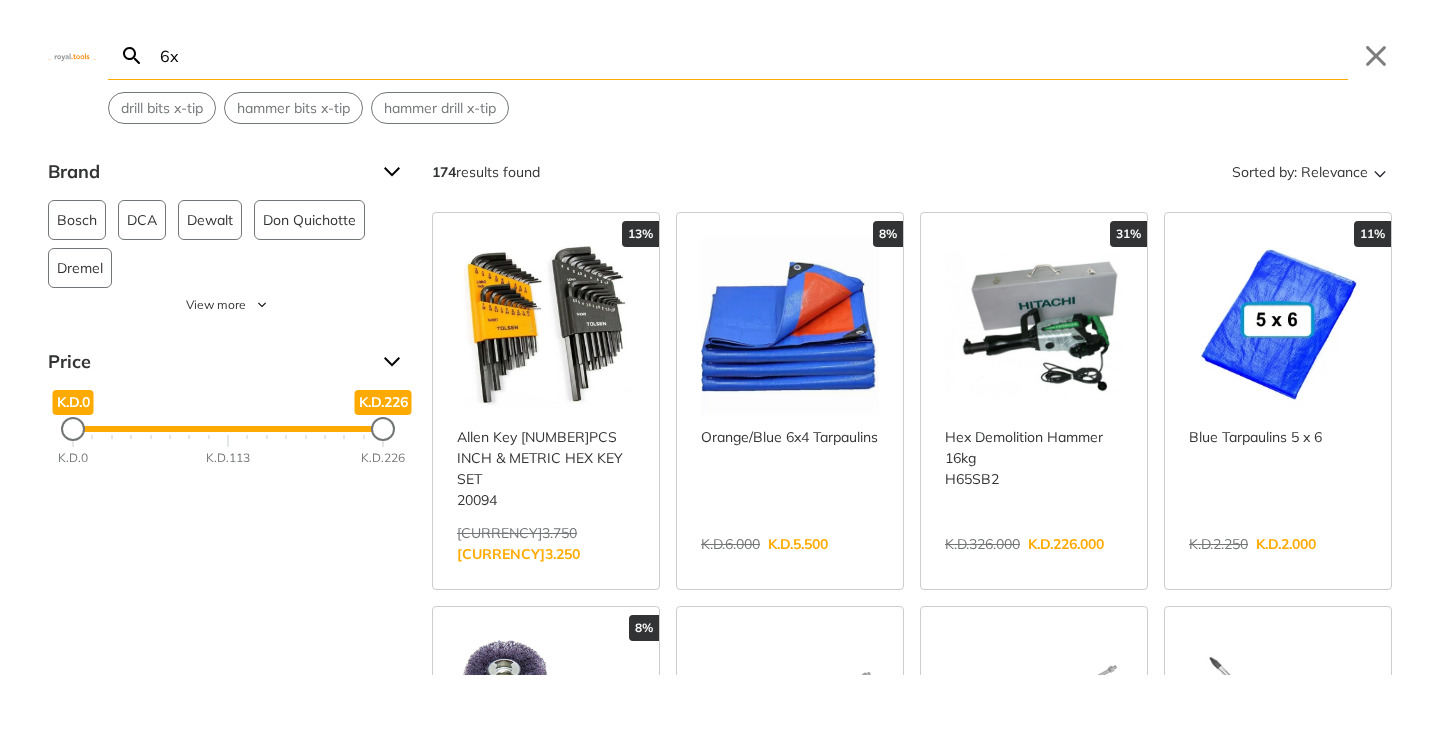 type on "6" 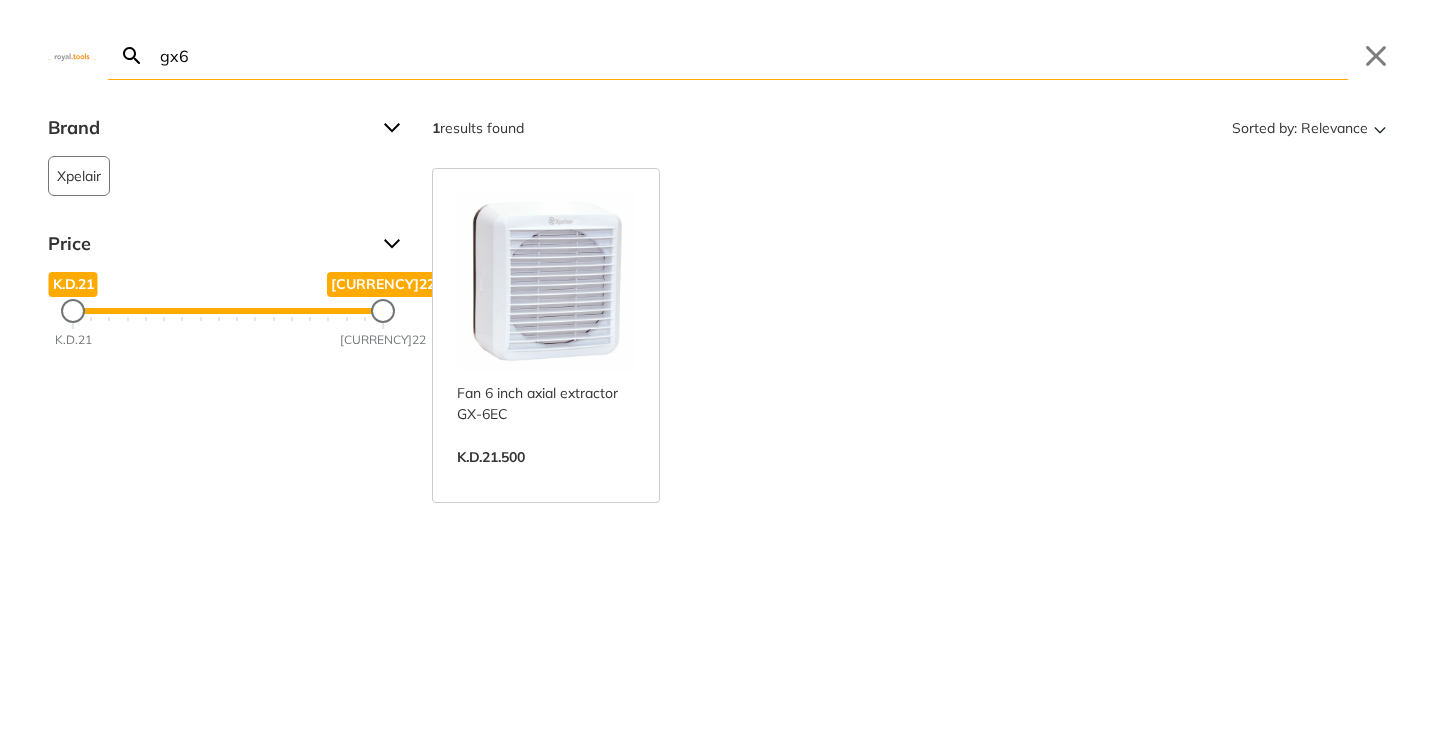 type on "gx6" 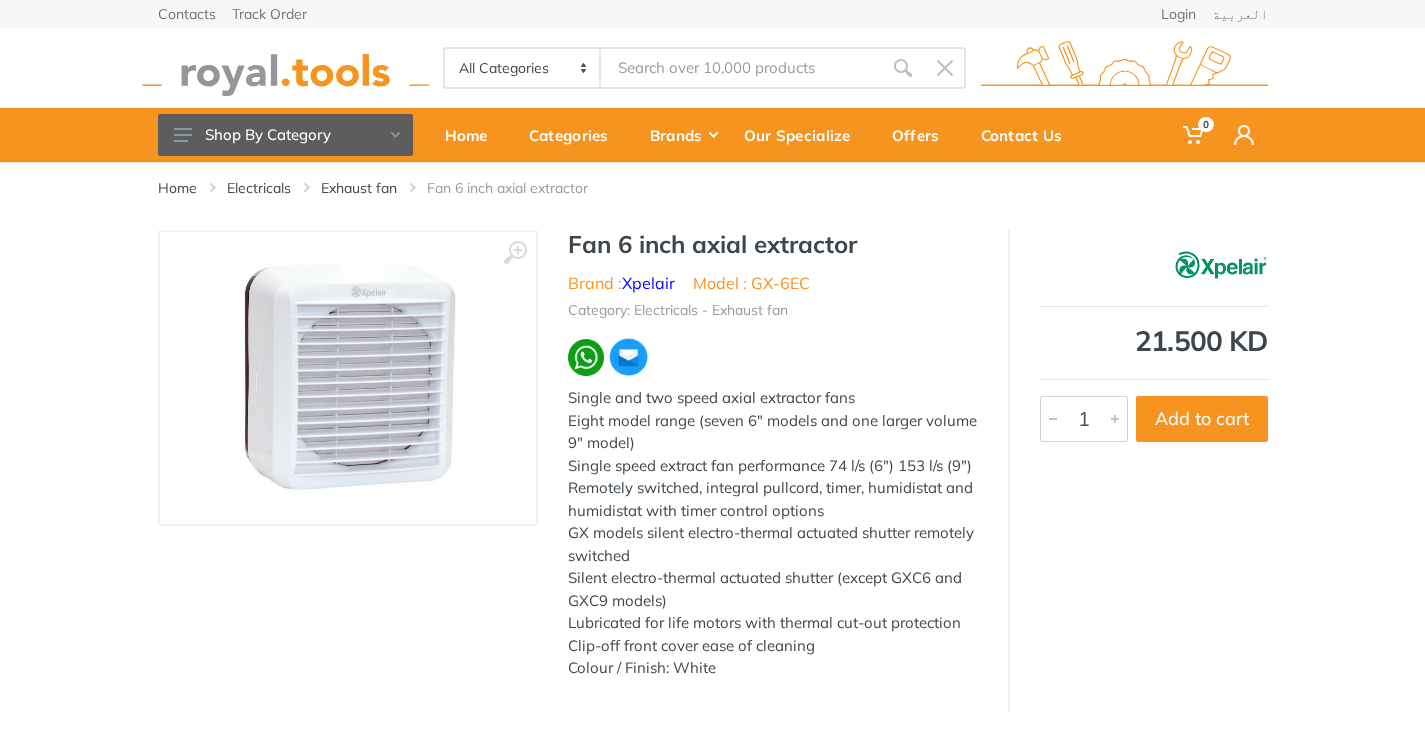 scroll, scrollTop: 13, scrollLeft: 0, axis: vertical 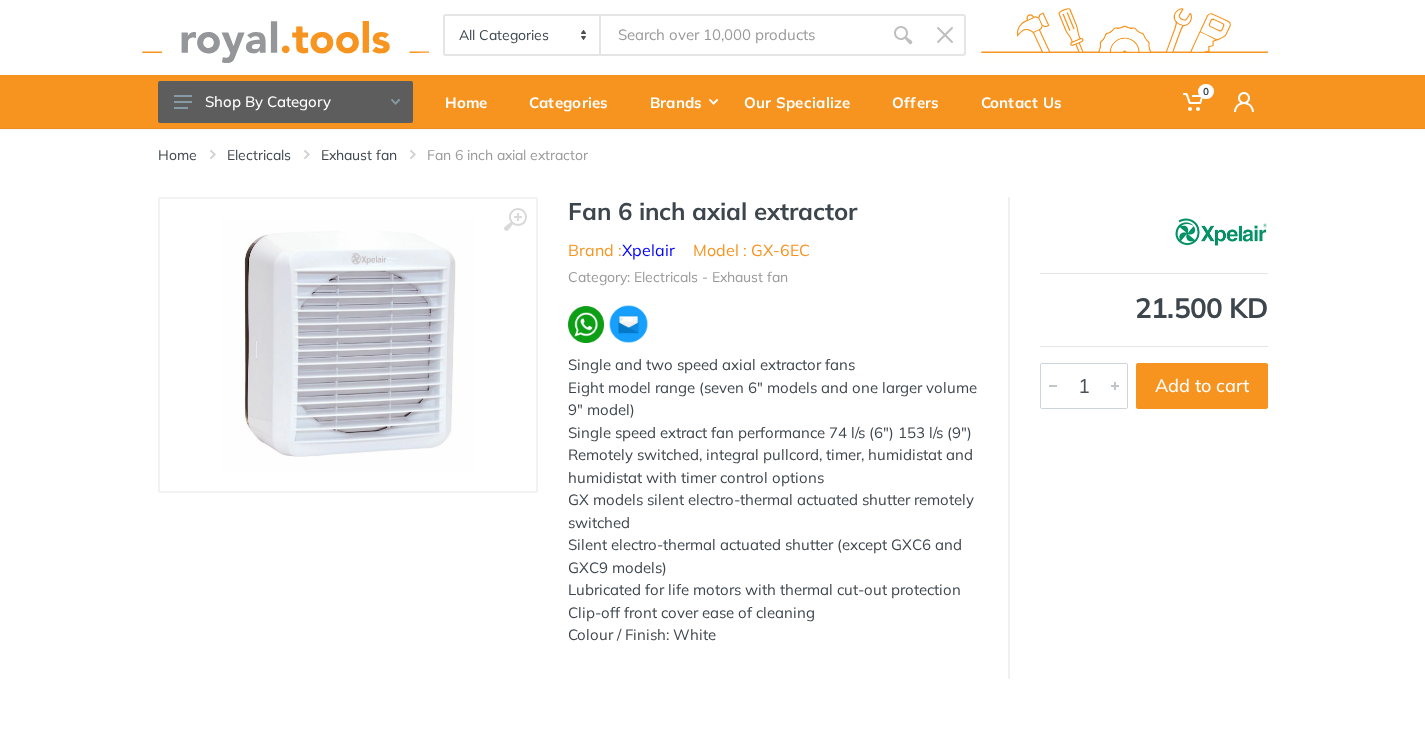 drag, startPoint x: 1422, startPoint y: 233, endPoint x: 1439, endPoint y: 257, distance: 29.410883 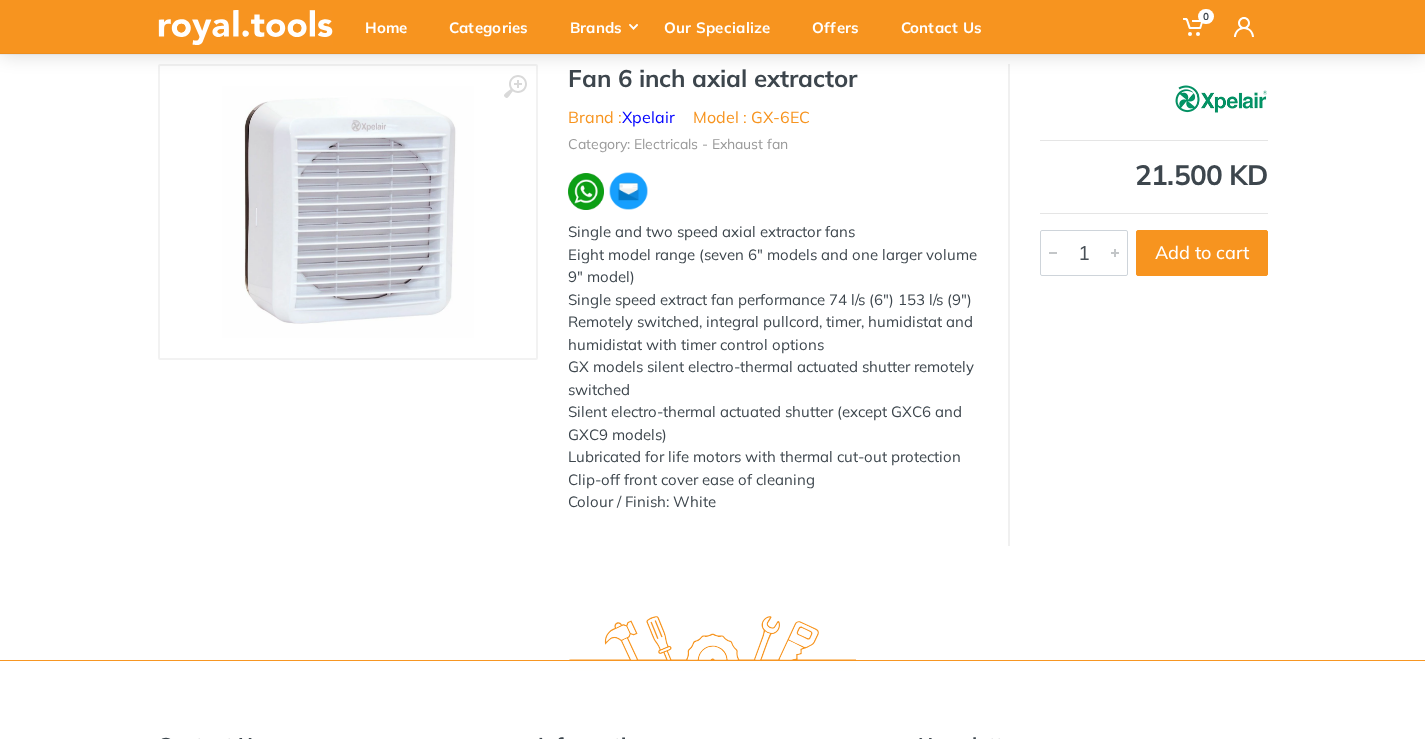 scroll, scrollTop: 162, scrollLeft: 0, axis: vertical 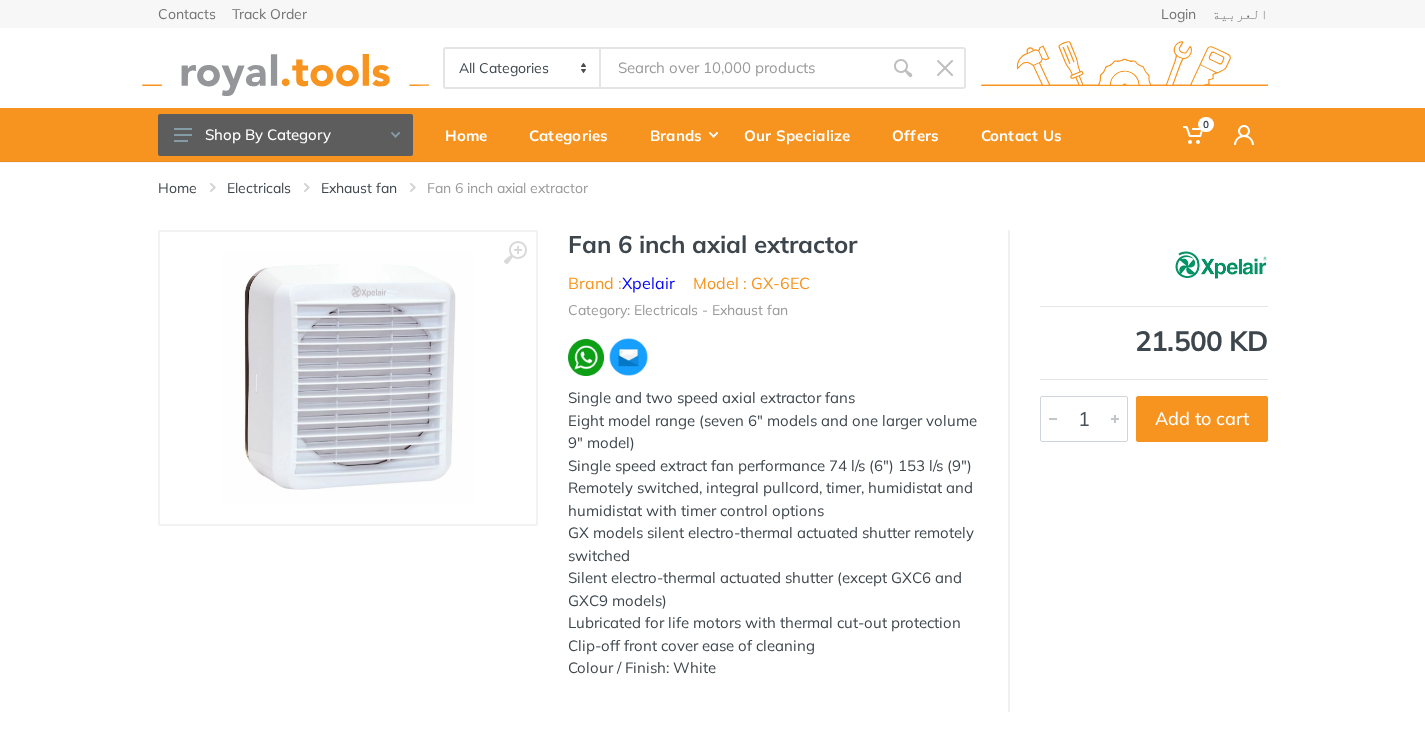 click on "Home
Electricals
Exhaust fan
Fan 6 inch axial extractor" at bounding box center (712, 196) 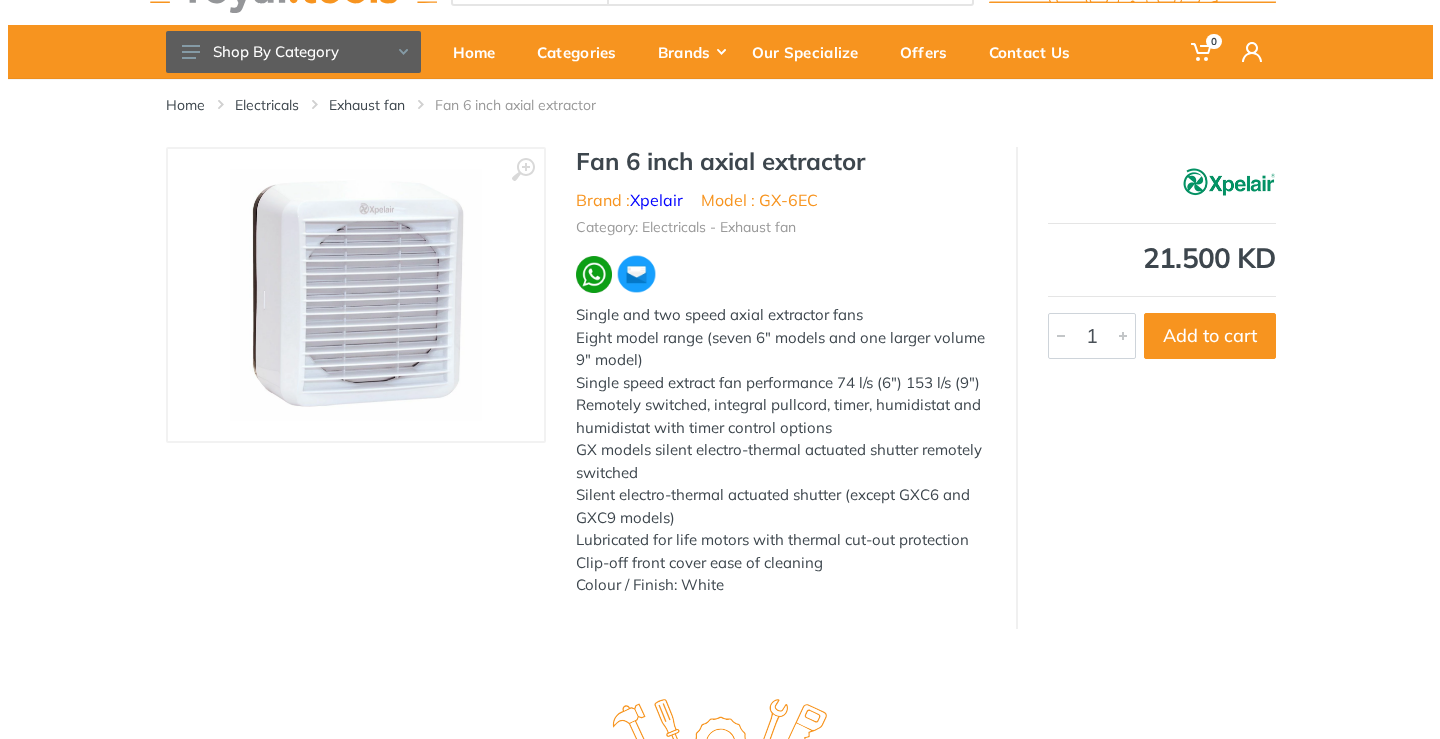 scroll, scrollTop: 46, scrollLeft: 0, axis: vertical 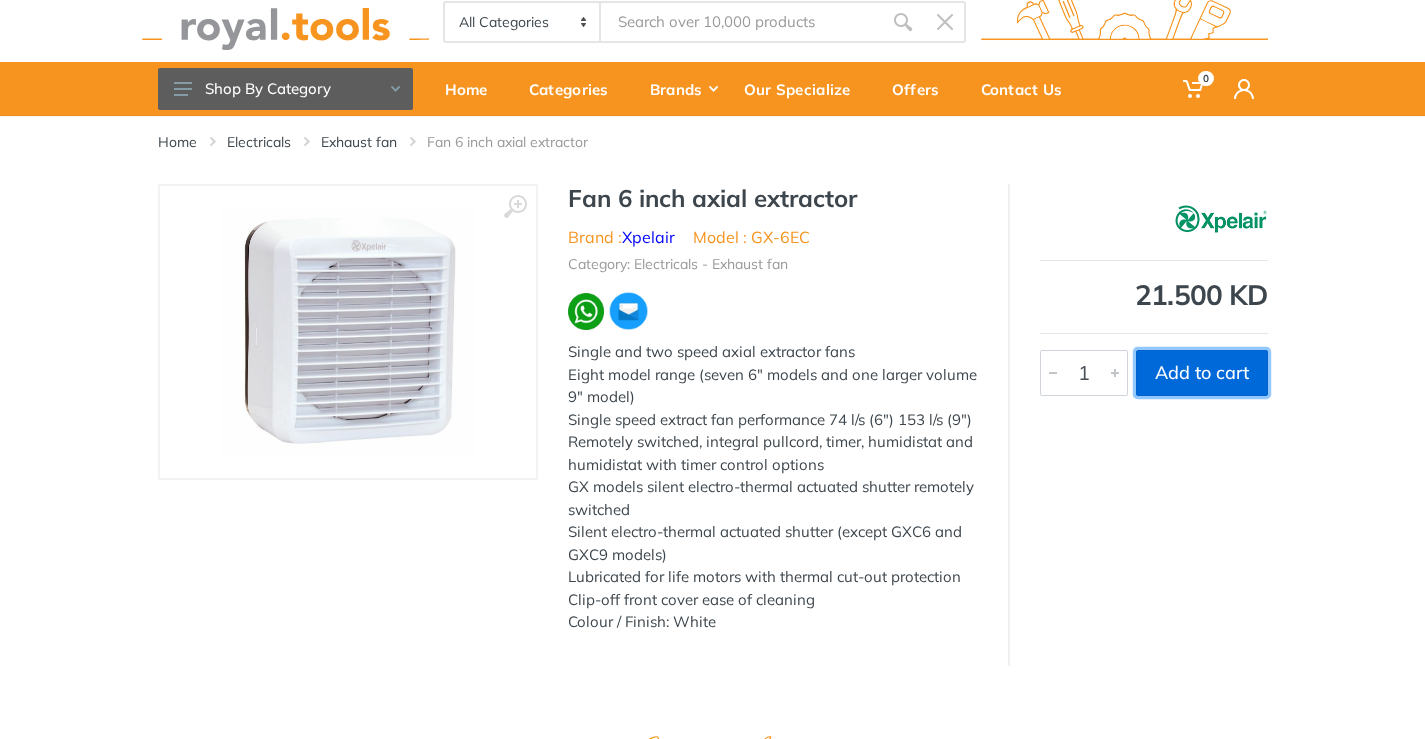 click on "Add to cart" at bounding box center (1202, 373) 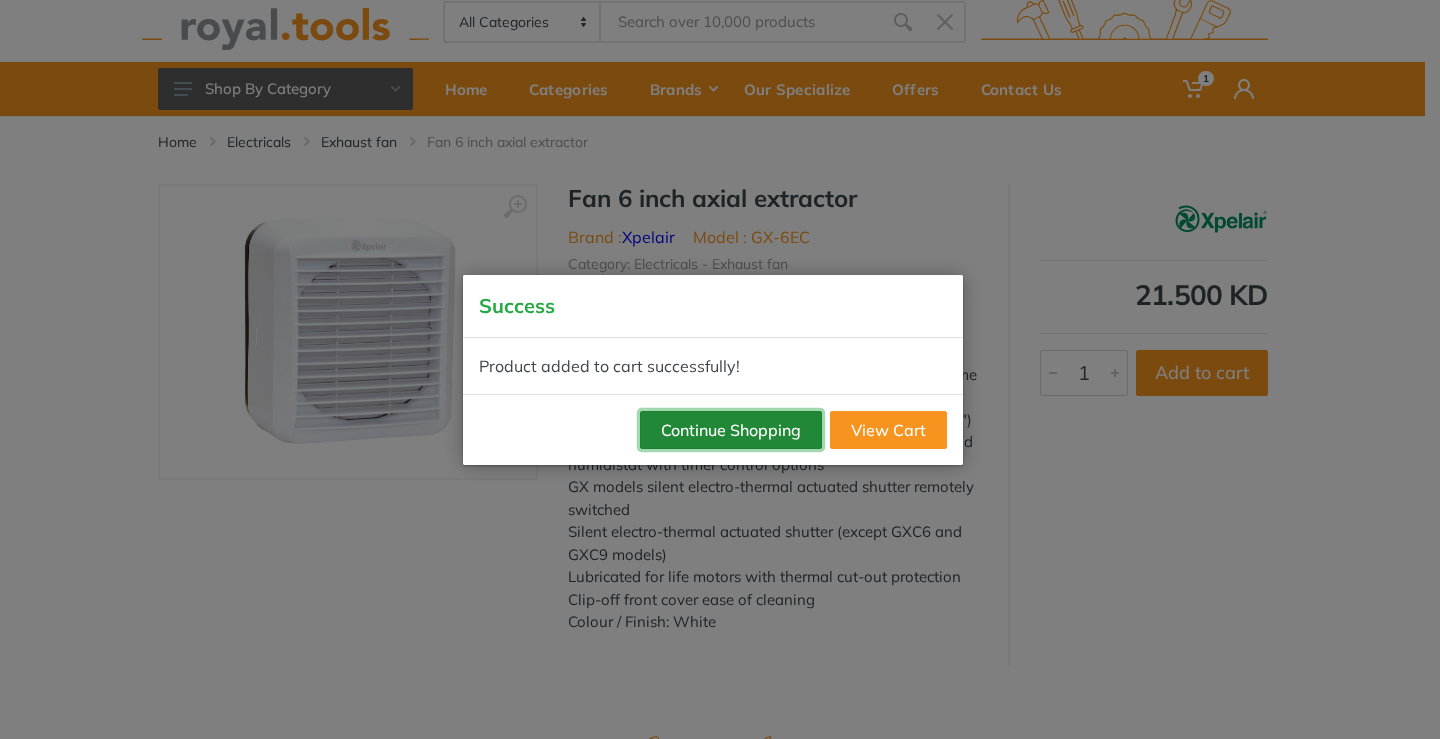 click on "Continue Shopping" at bounding box center [731, 430] 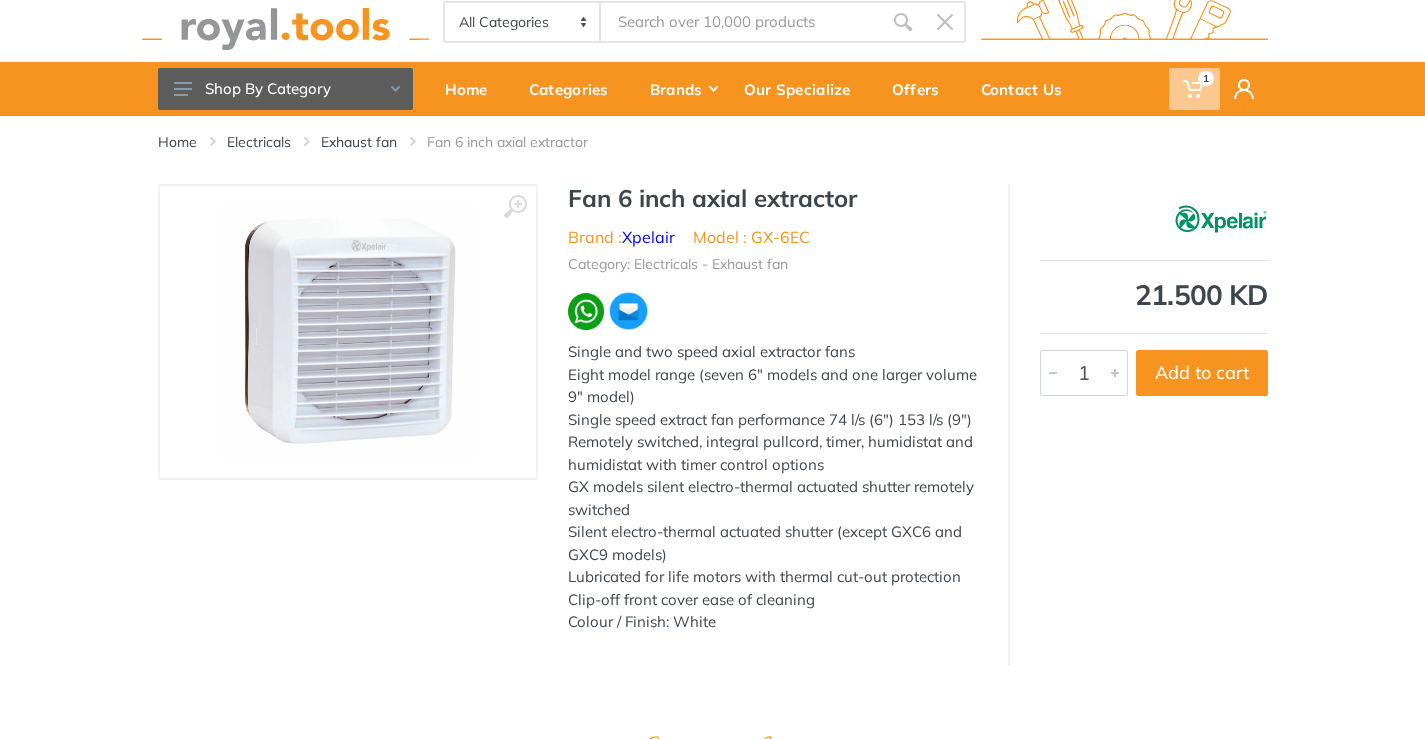 click on "1" at bounding box center (1206, 78) 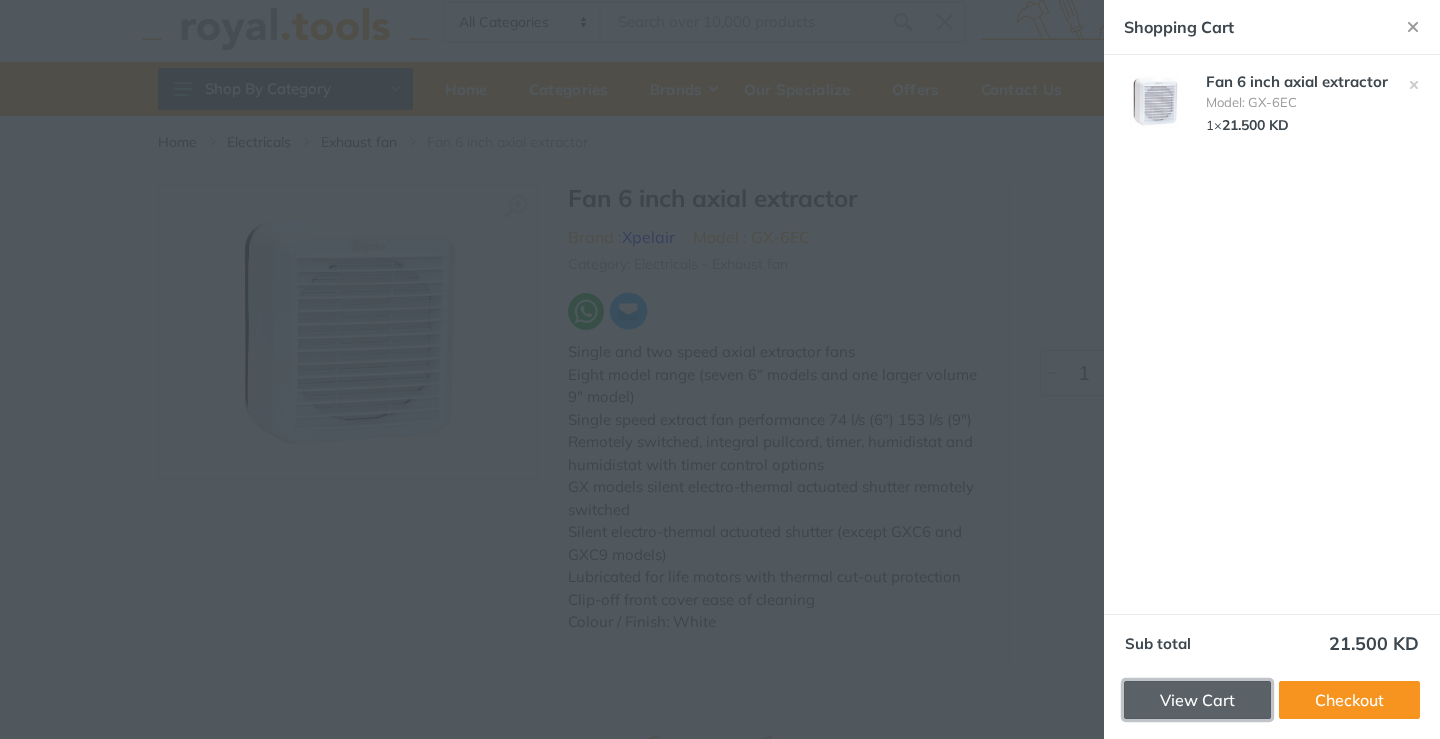 click on "View Cart" at bounding box center (1197, 700) 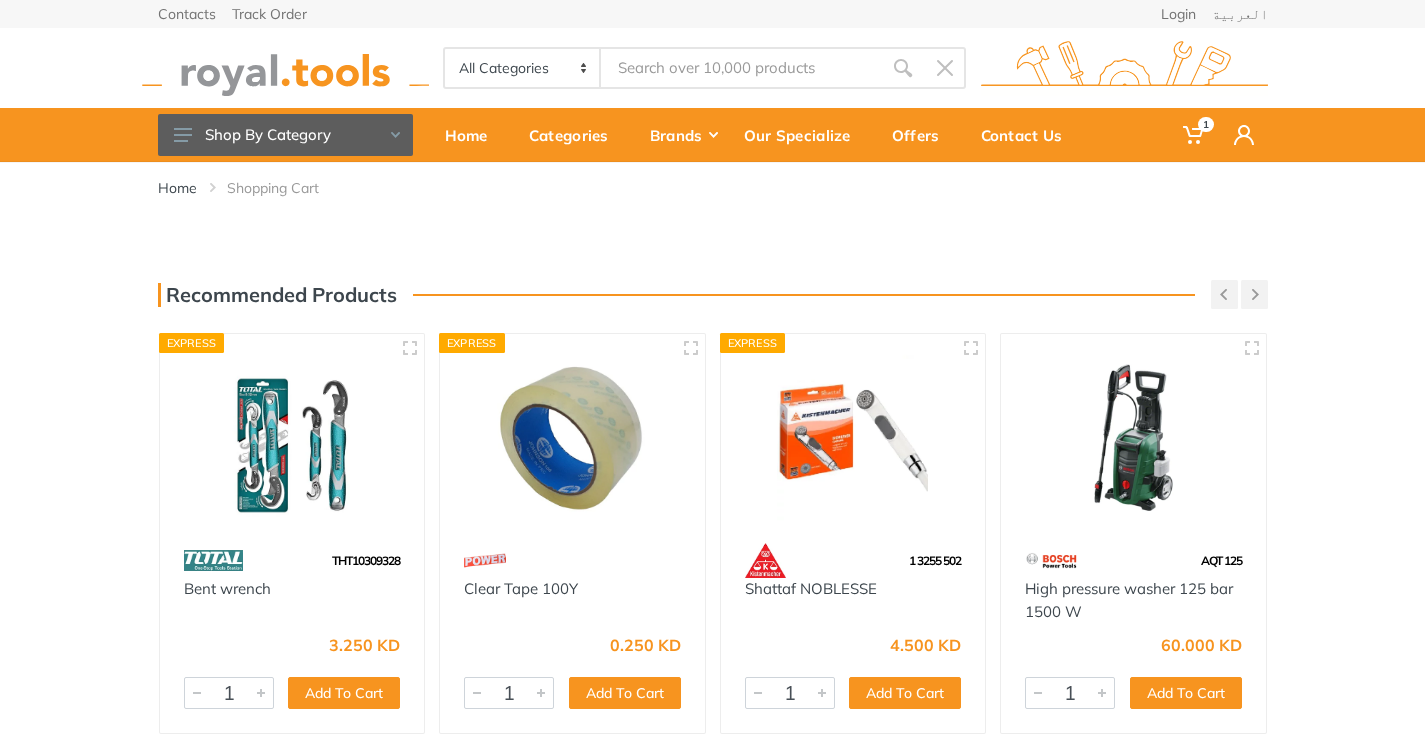 scroll, scrollTop: 0, scrollLeft: 0, axis: both 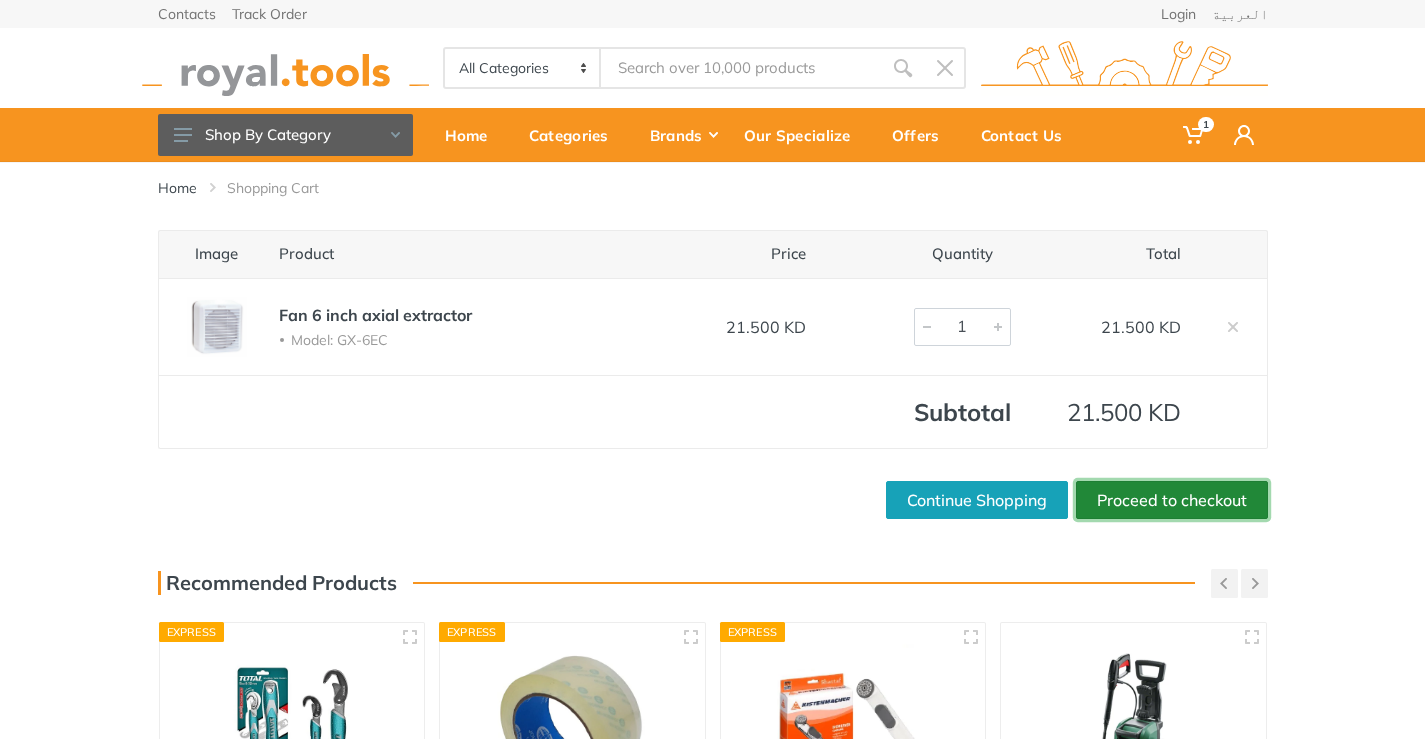 click on "Proceed to
checkout" at bounding box center [1172, 500] 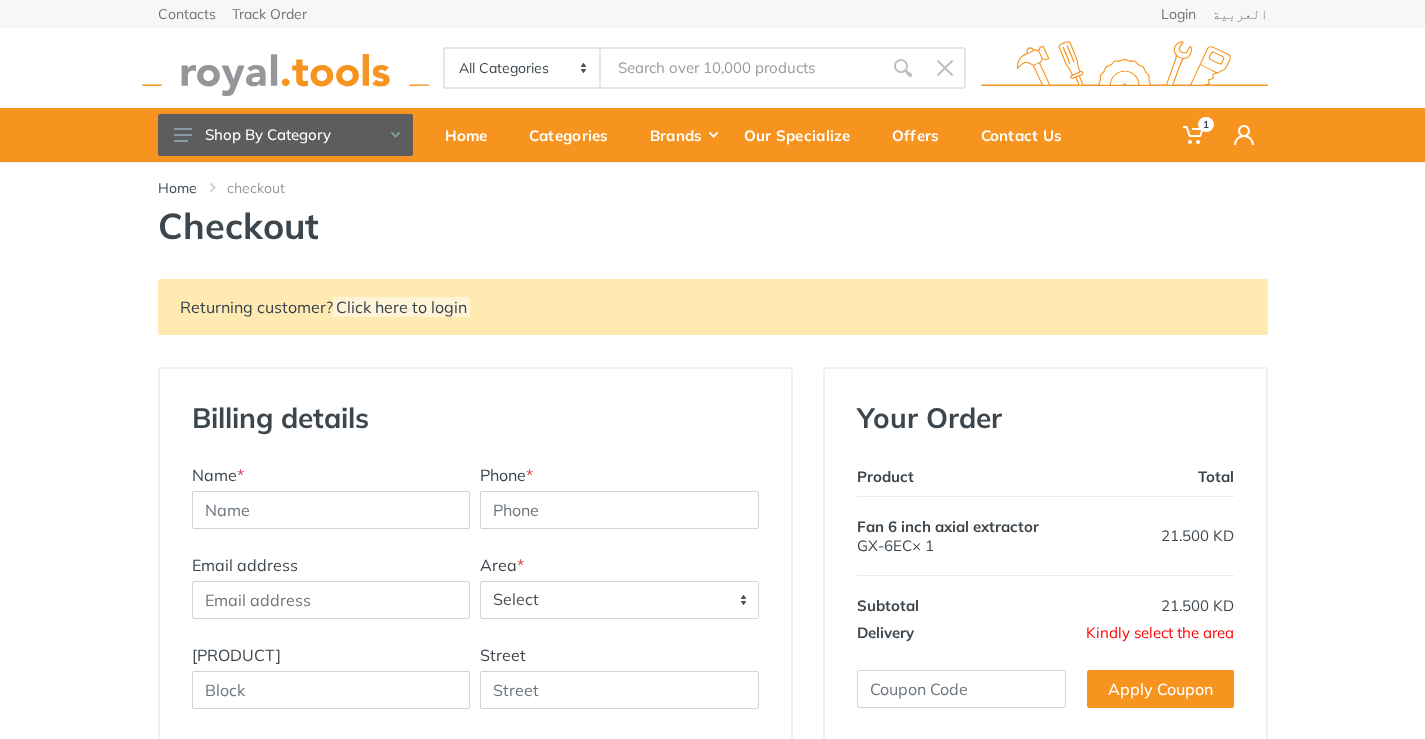 scroll, scrollTop: 0, scrollLeft: 0, axis: both 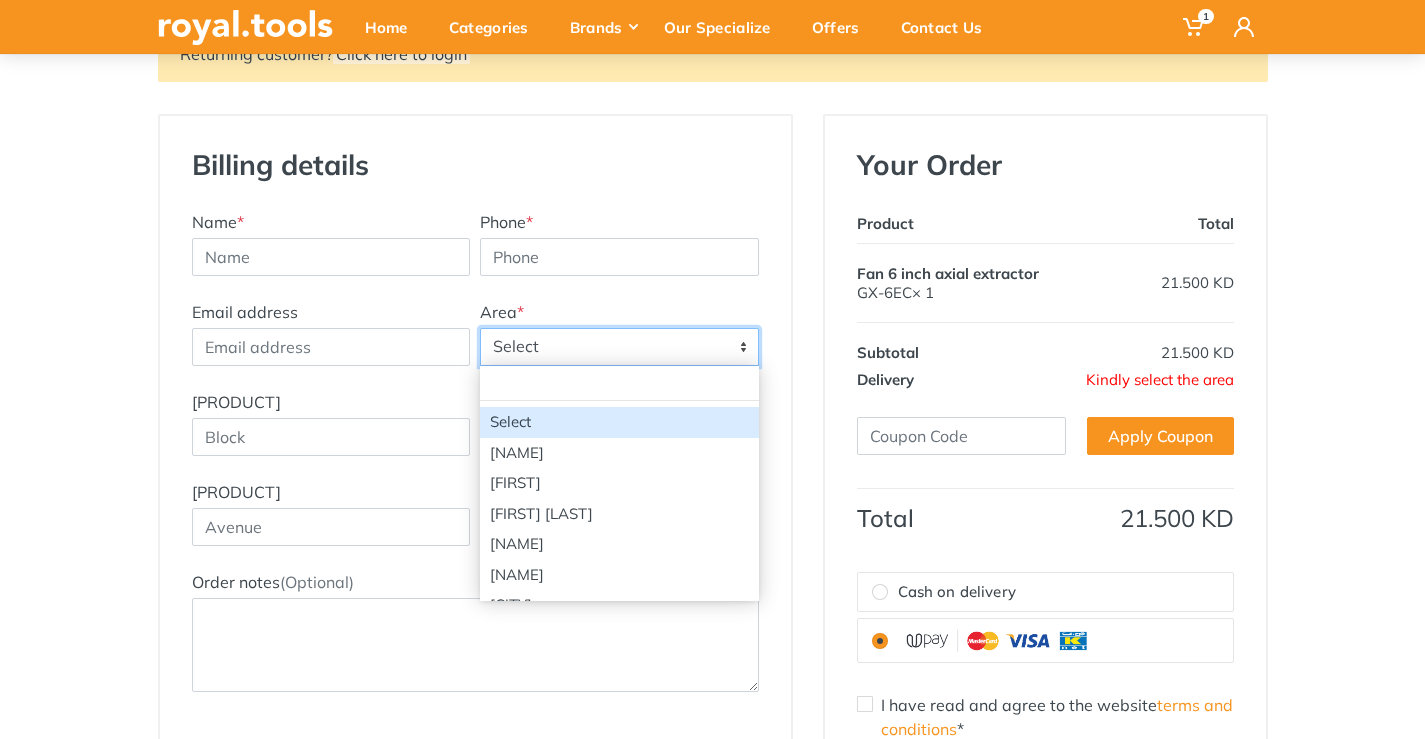 click on "Select" at bounding box center [619, 347] 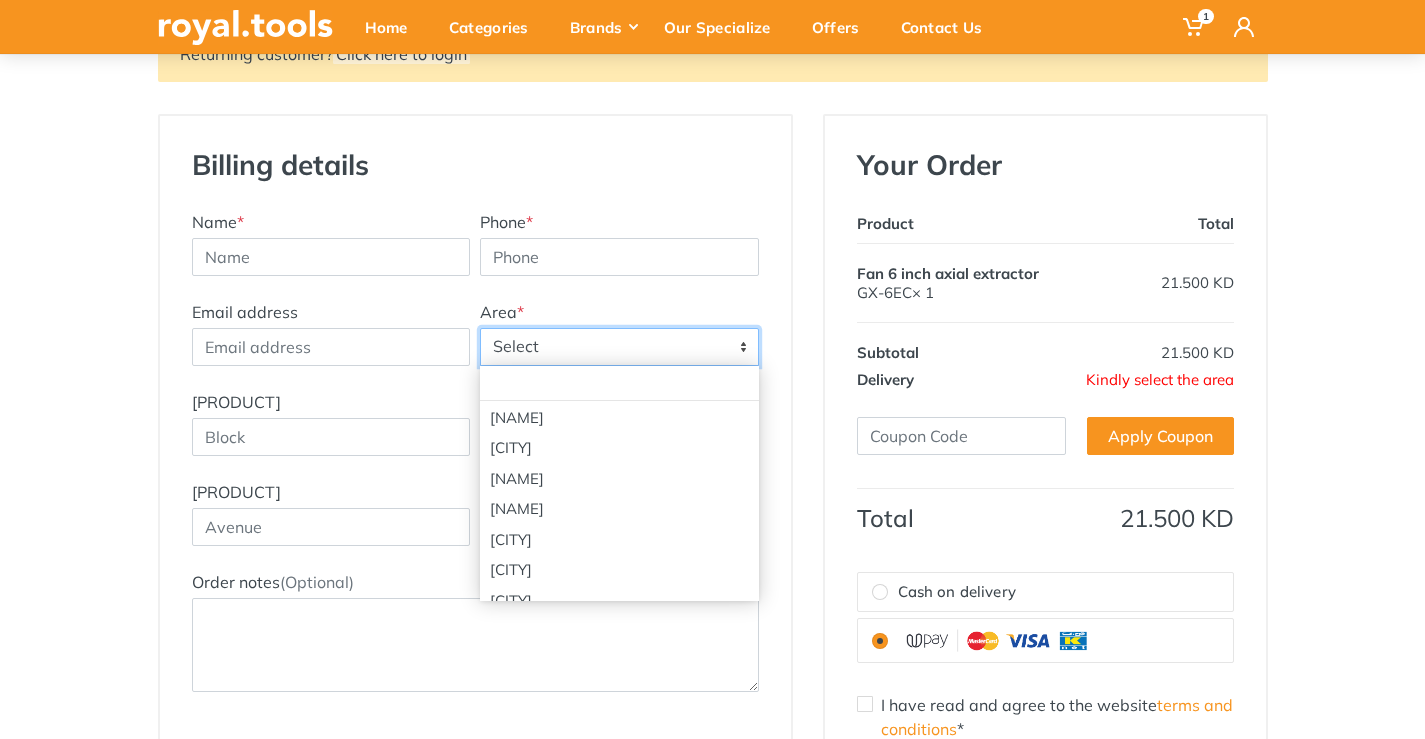 scroll, scrollTop: 1531, scrollLeft: 0, axis: vertical 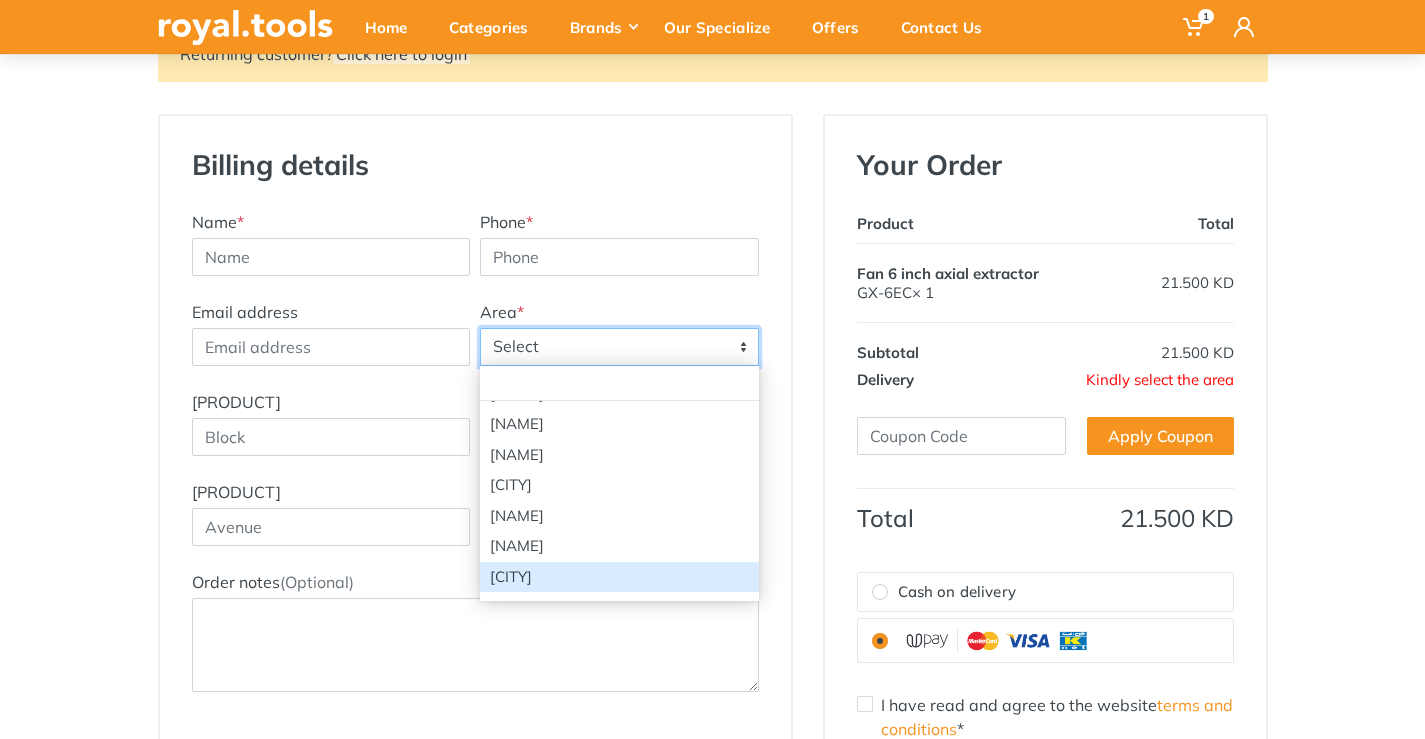 select on "37" 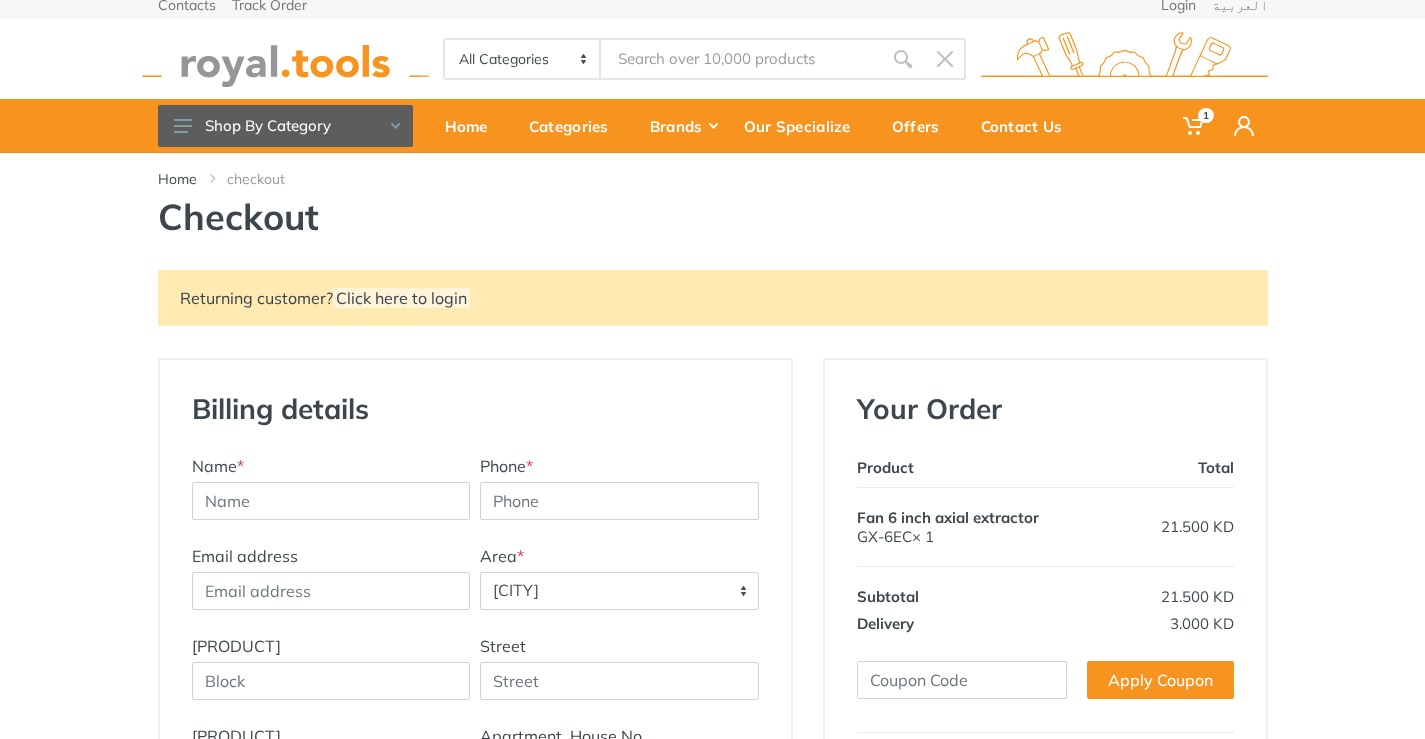scroll, scrollTop: 0, scrollLeft: 0, axis: both 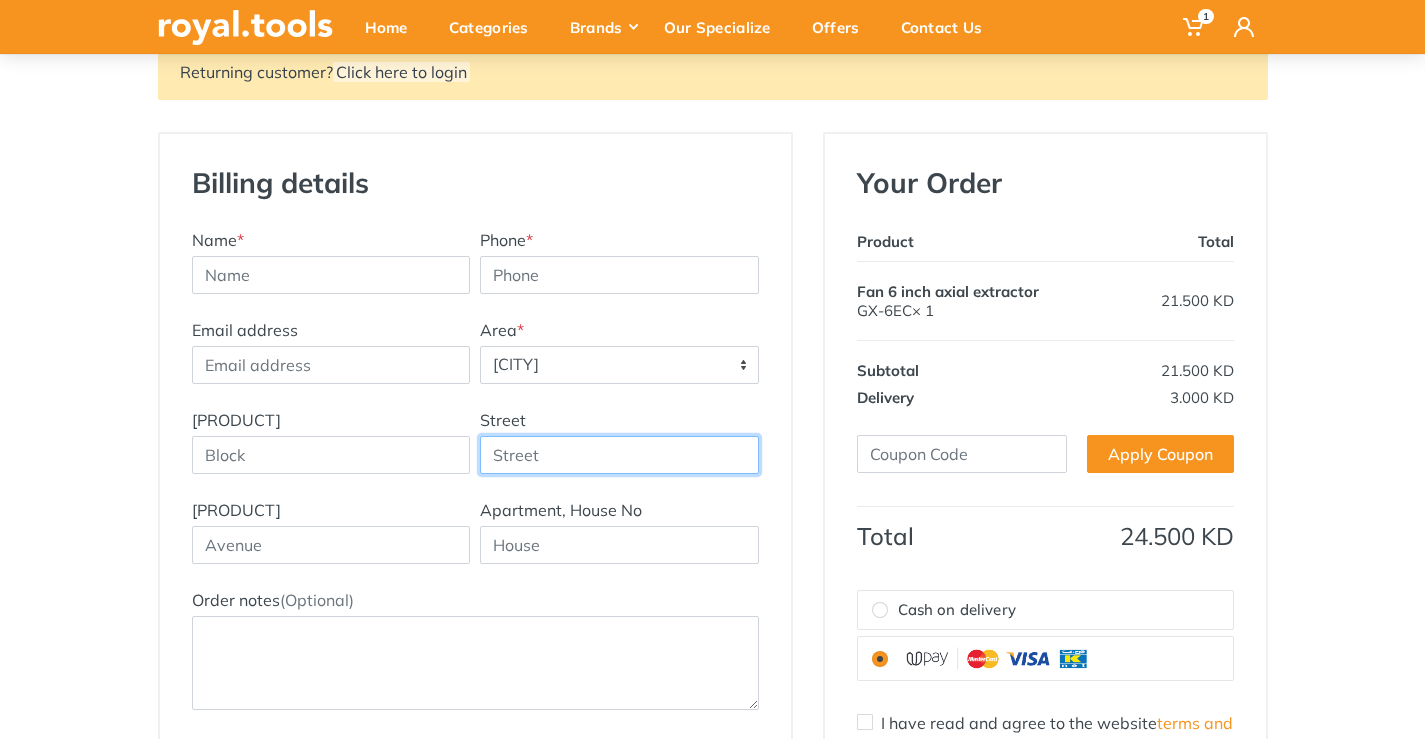 click on "Street" at bounding box center (619, 455) 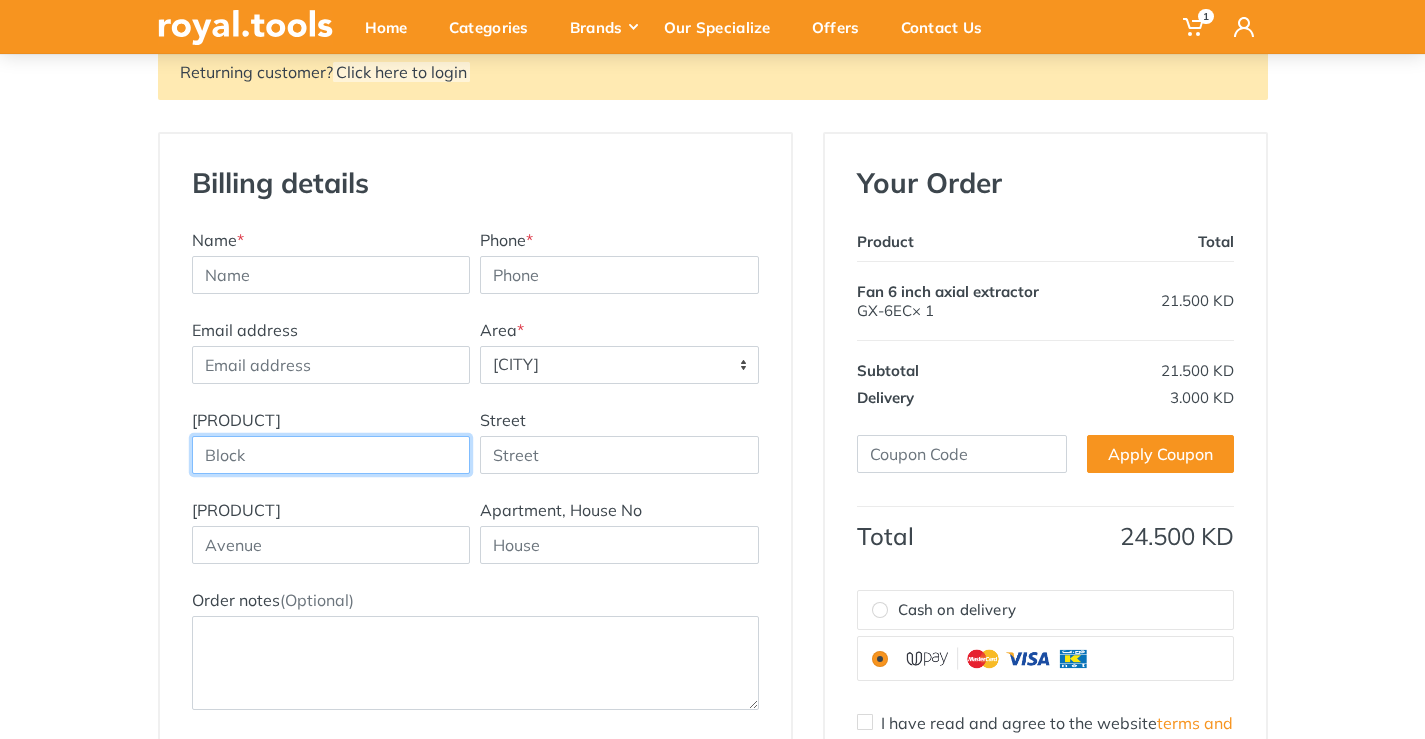 click on "Block" at bounding box center (331, 455) 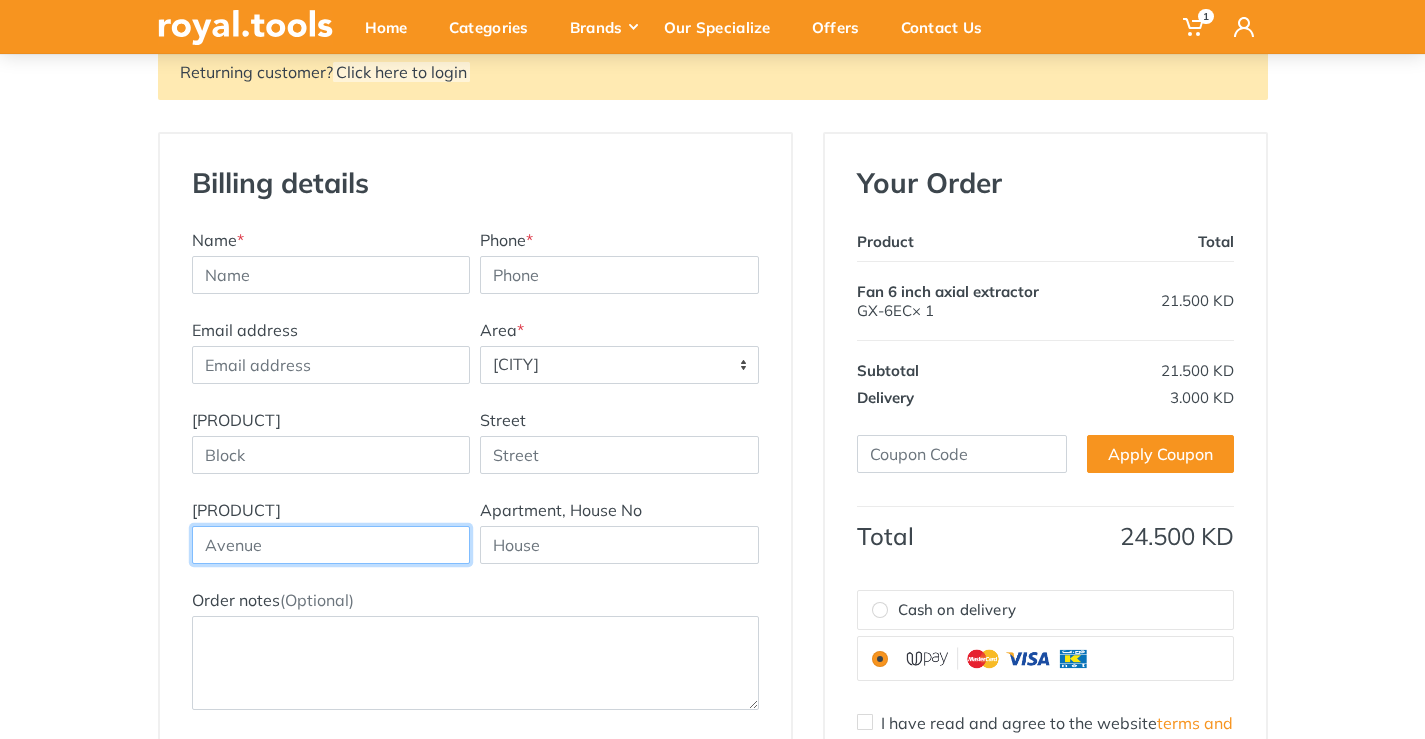click at bounding box center (331, 545) 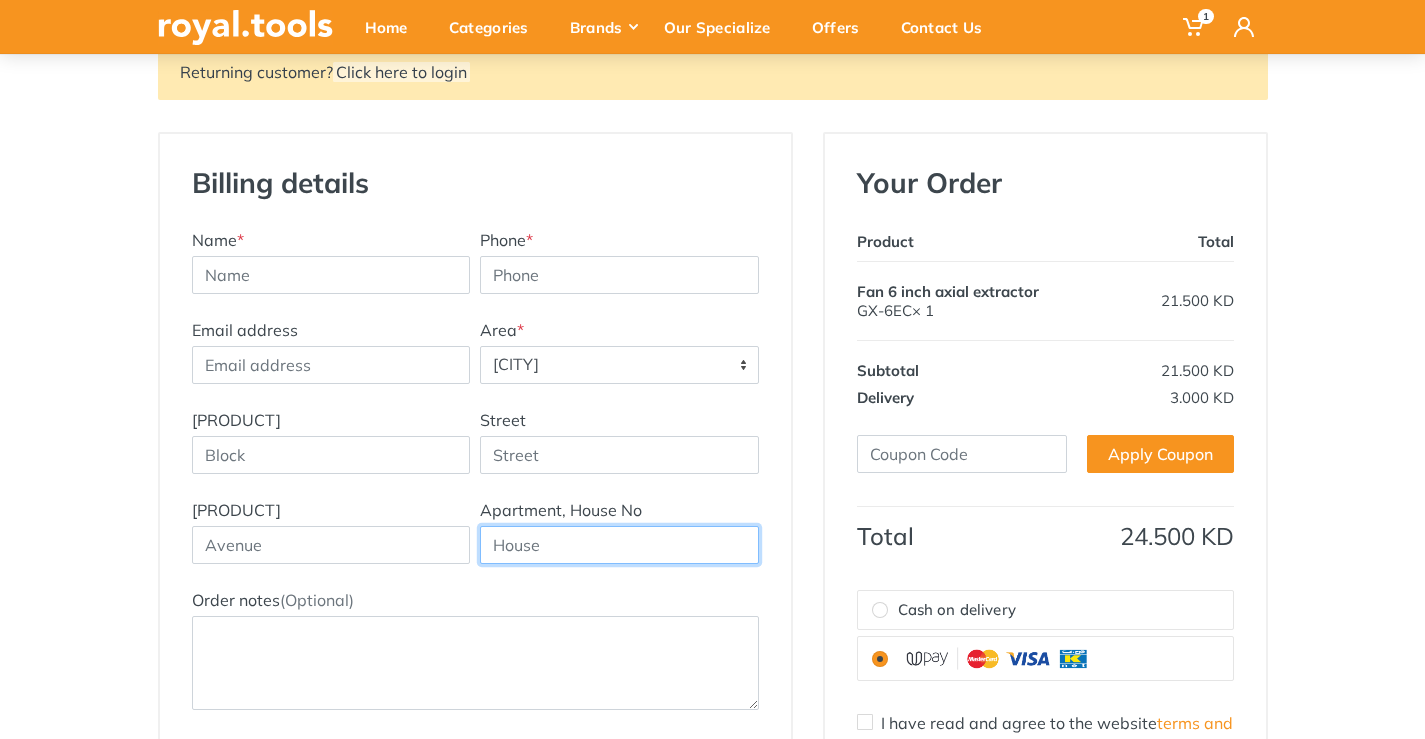 click at bounding box center (619, 545) 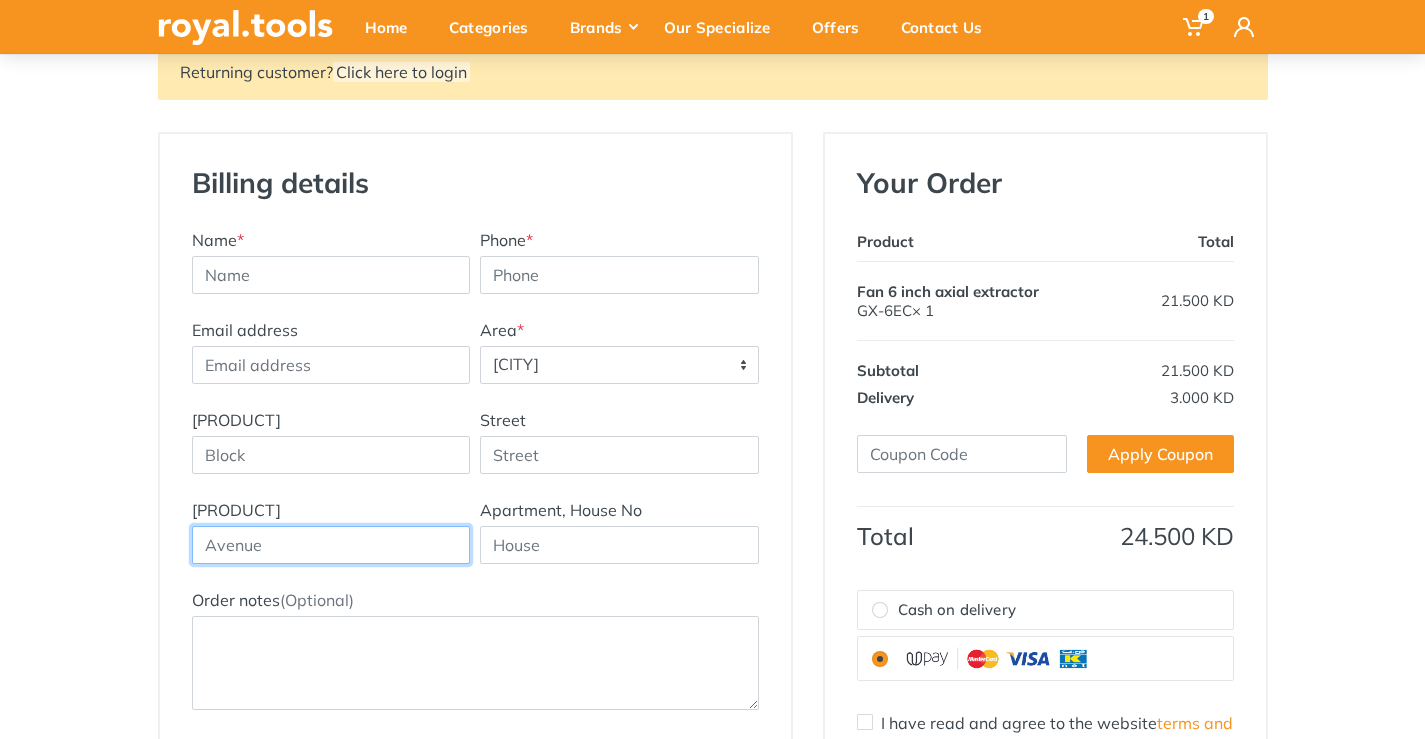 click at bounding box center [331, 545] 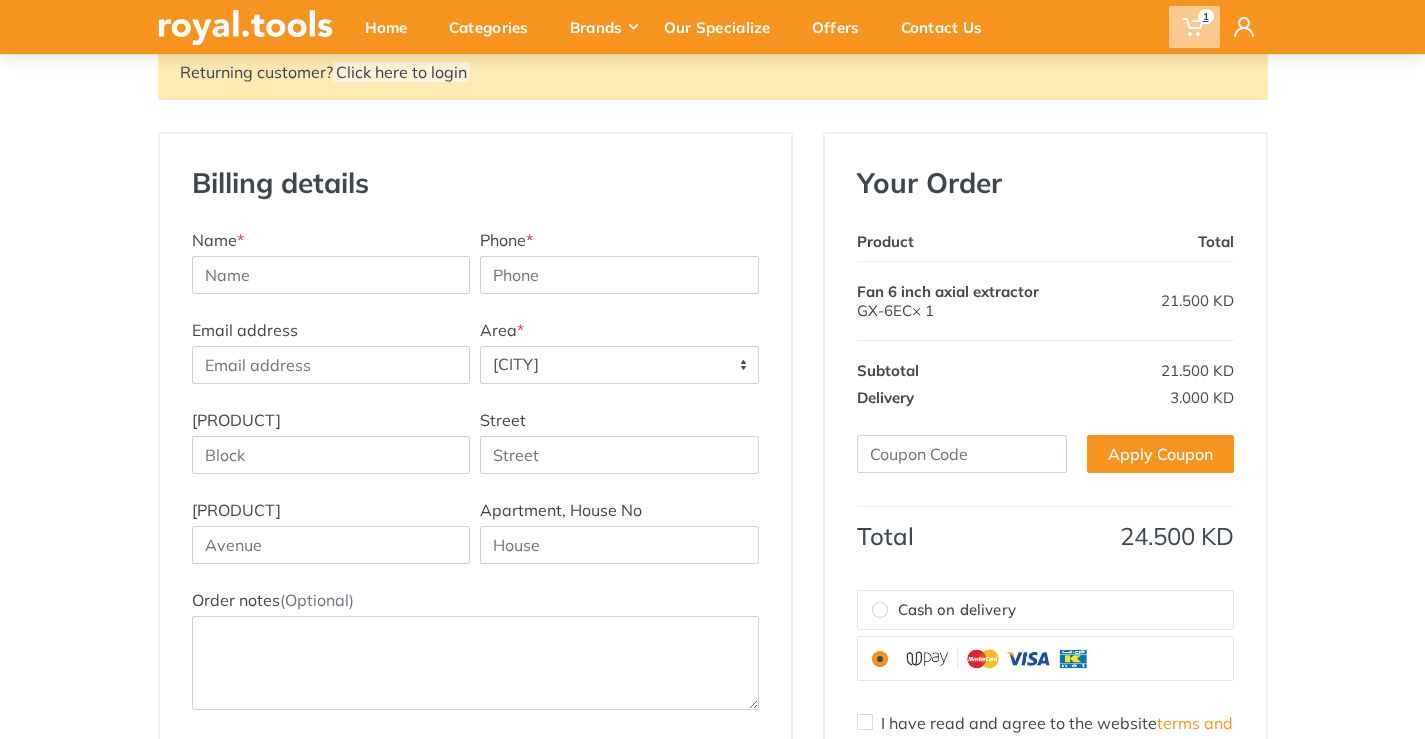 click 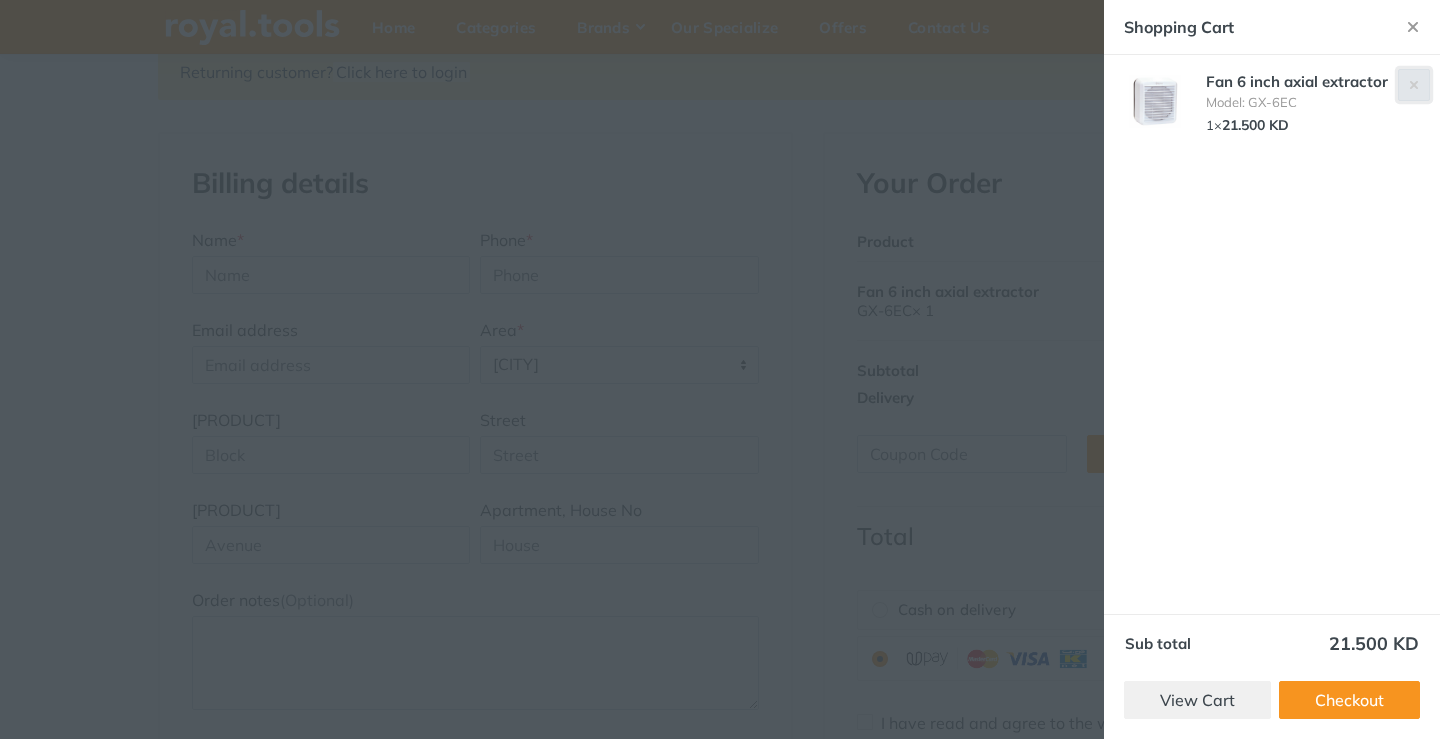 click at bounding box center [1414, 85] 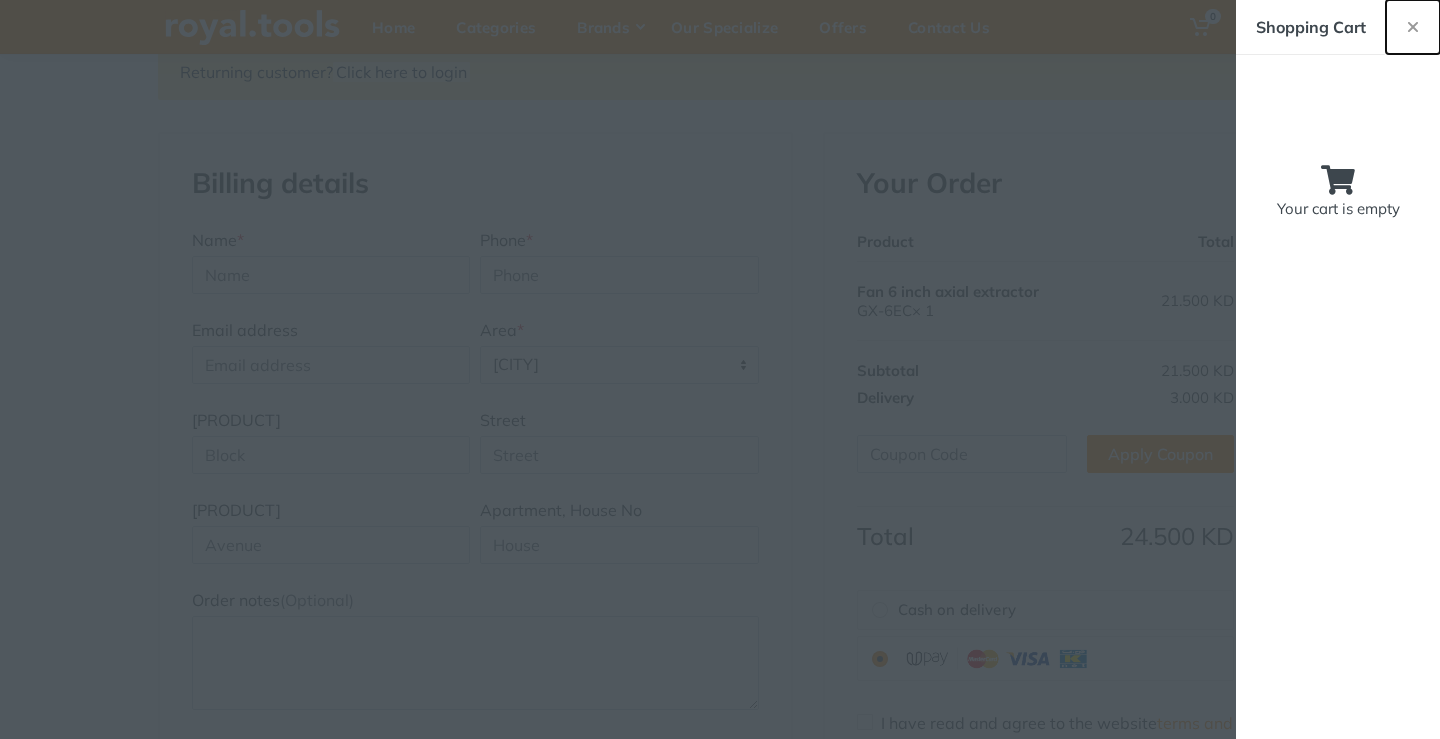 click at bounding box center [1413, 27] 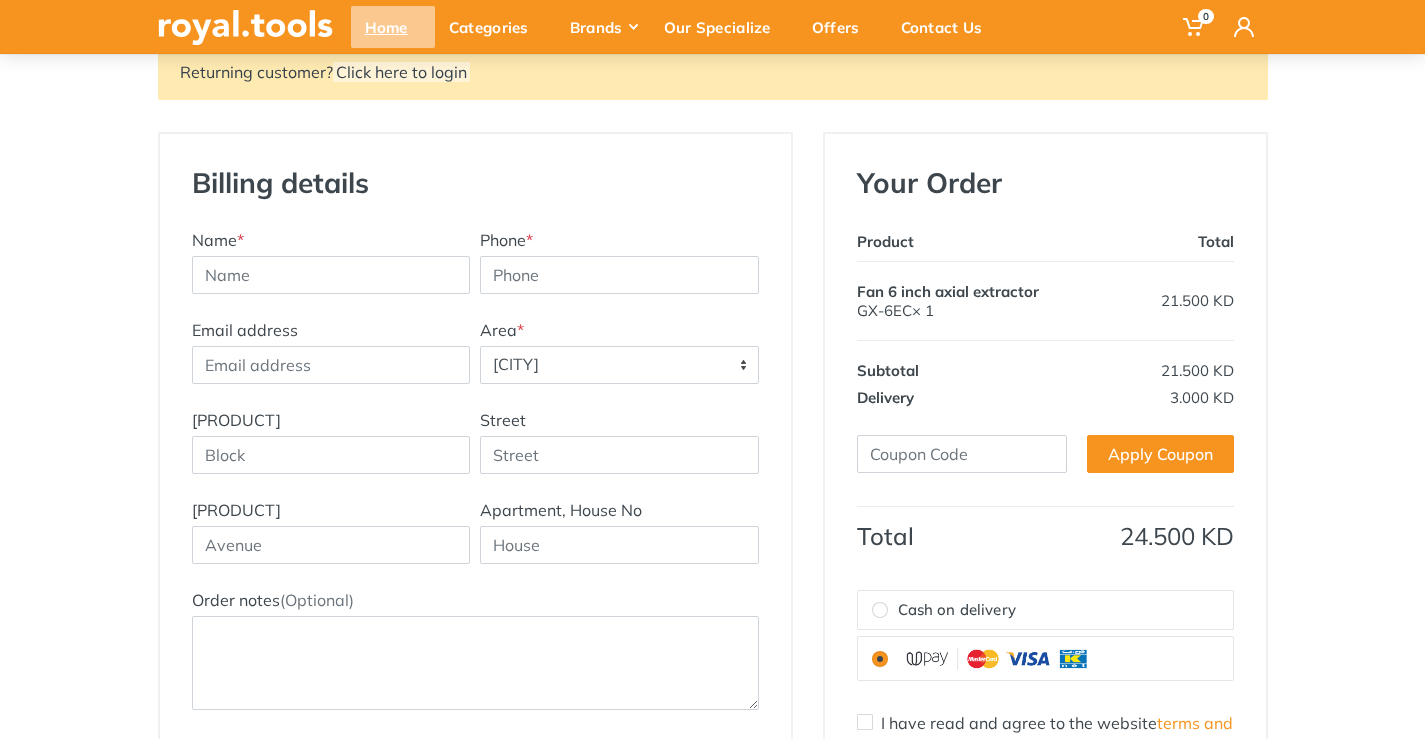 click on "Home" at bounding box center [393, 27] 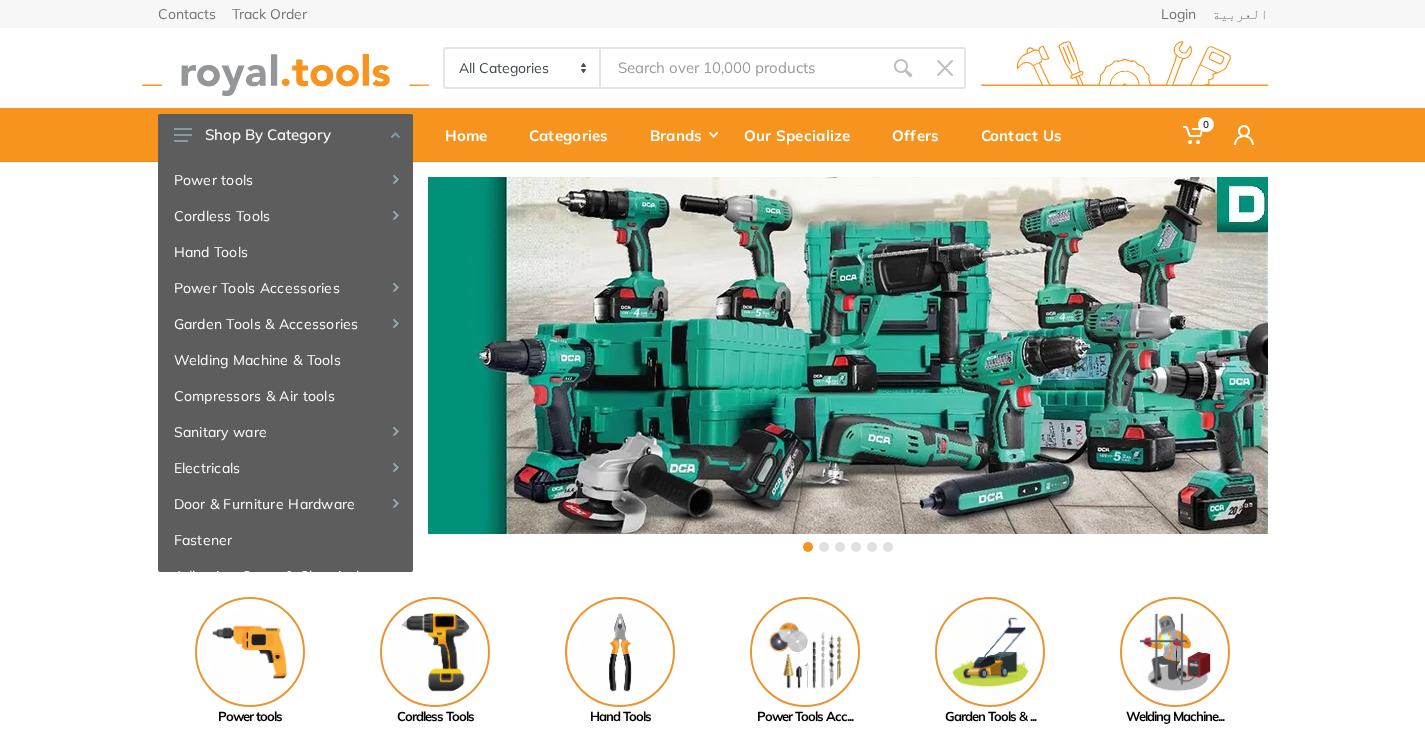 scroll, scrollTop: 0, scrollLeft: 0, axis: both 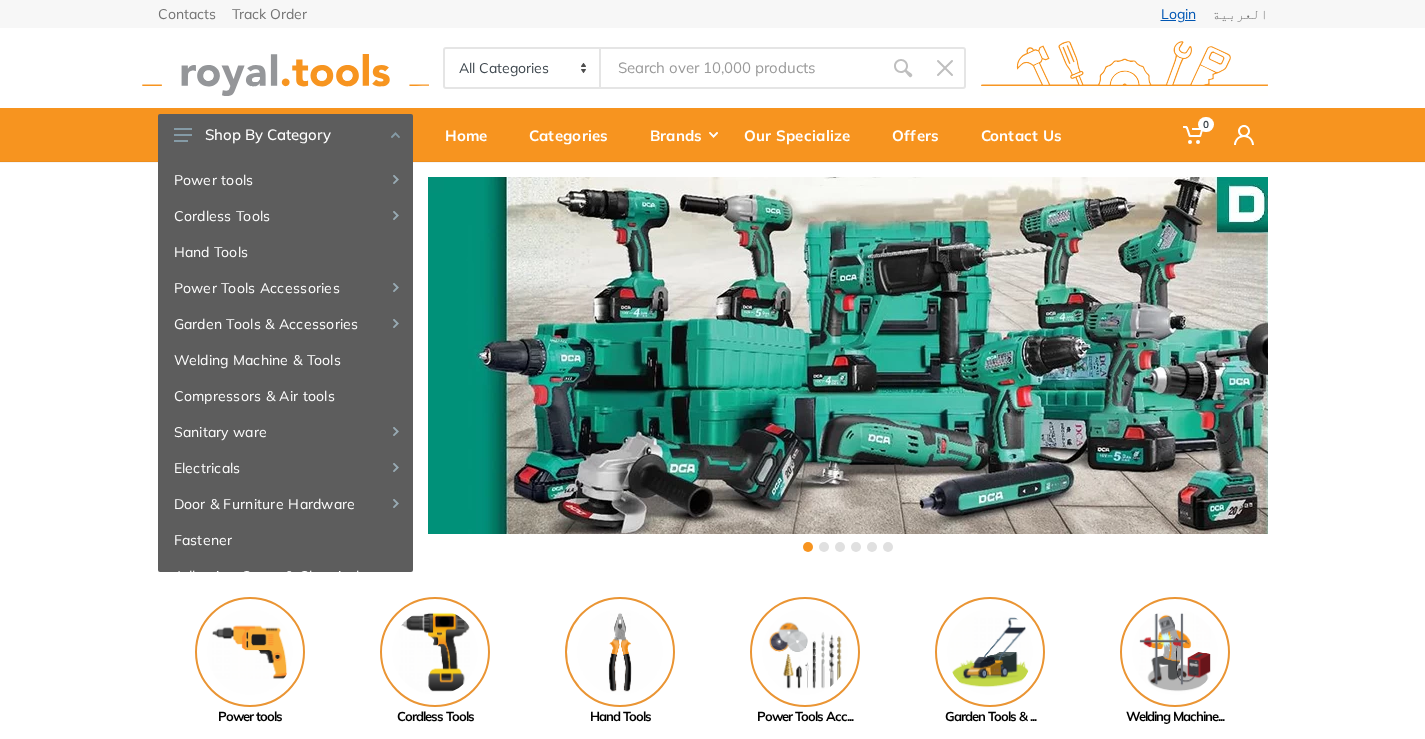 click on "Login" at bounding box center [1178, 14] 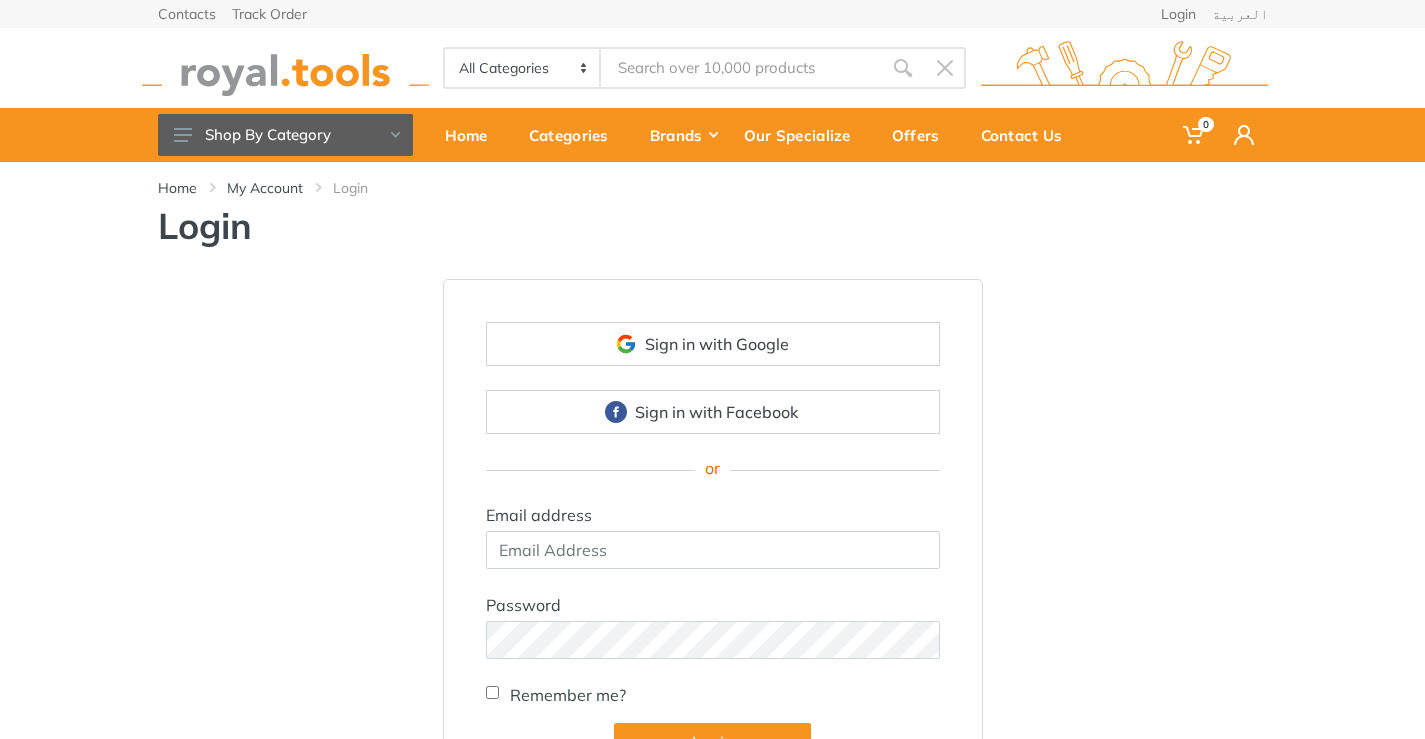scroll, scrollTop: 0, scrollLeft: 0, axis: both 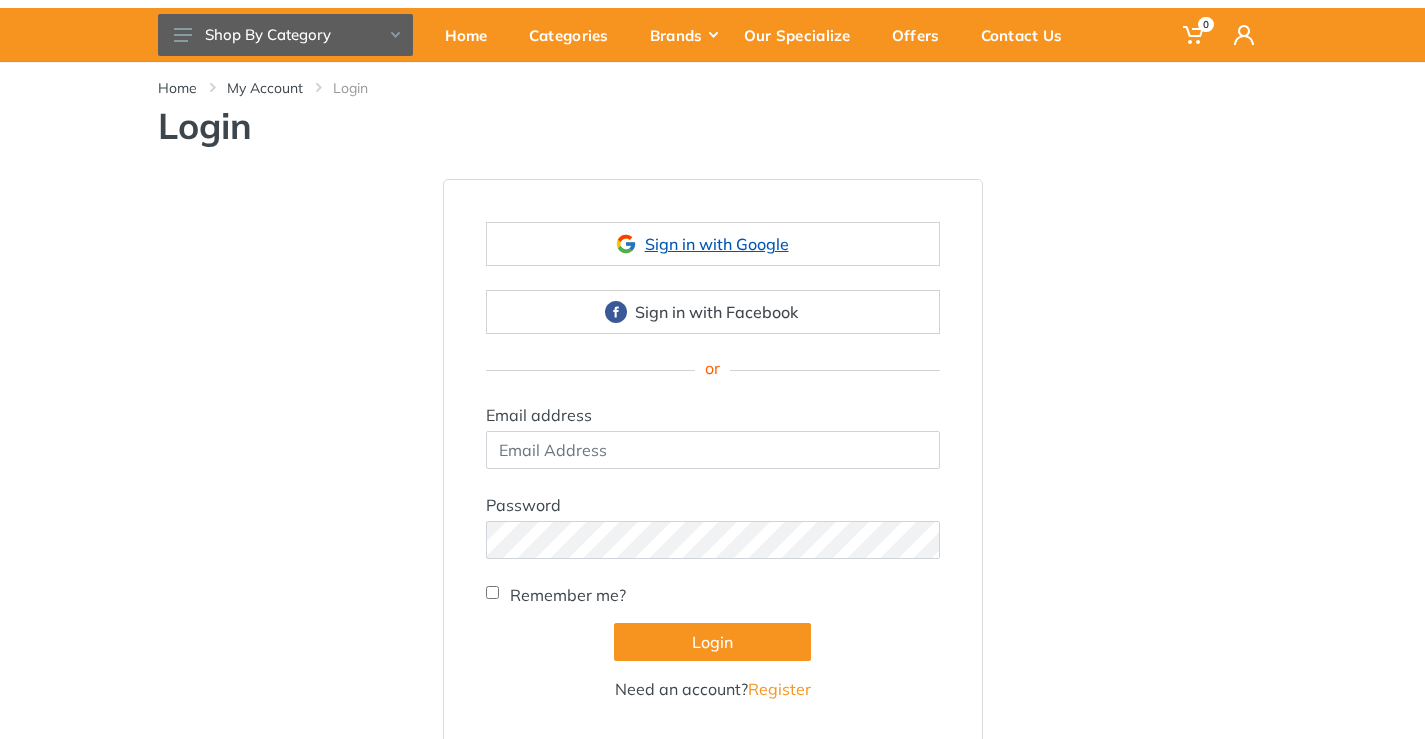 click on "Sign in with Google" at bounding box center [713, 244] 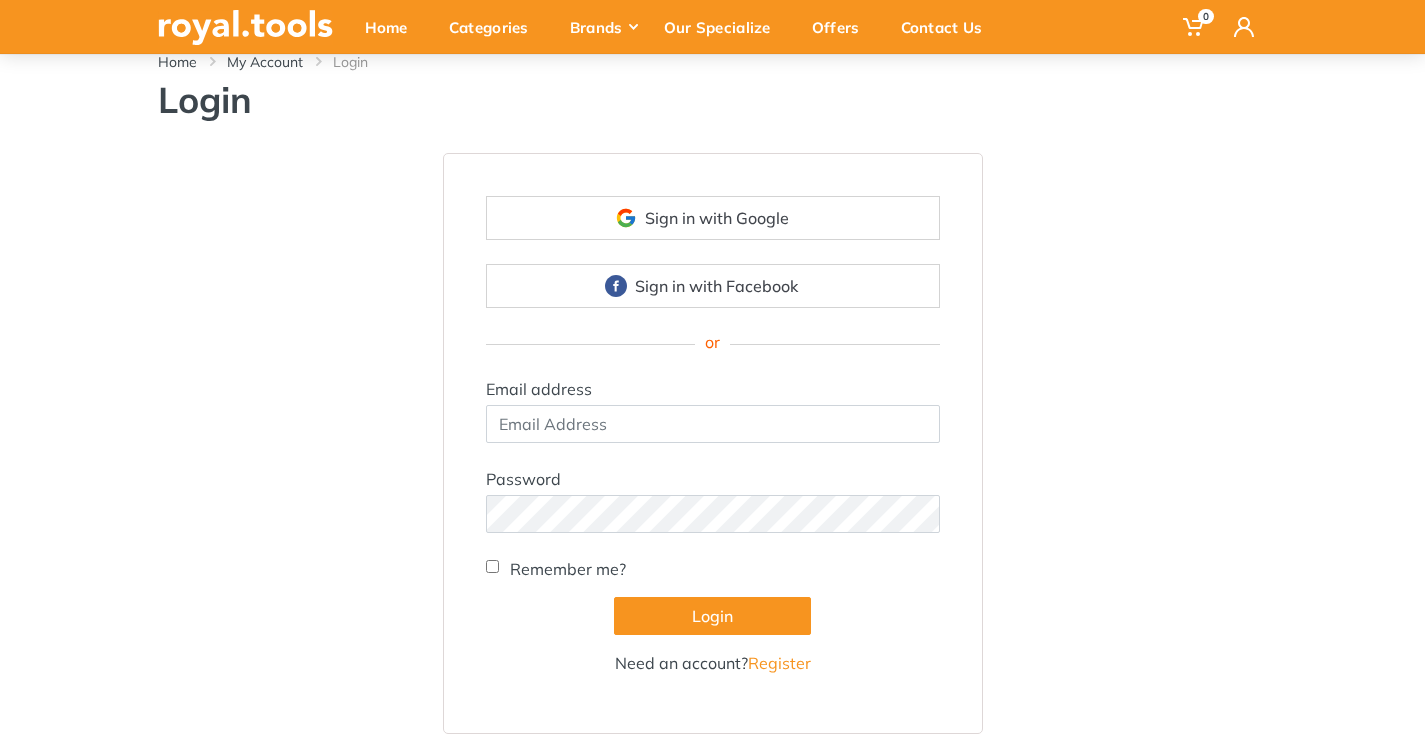 scroll, scrollTop: 133, scrollLeft: 0, axis: vertical 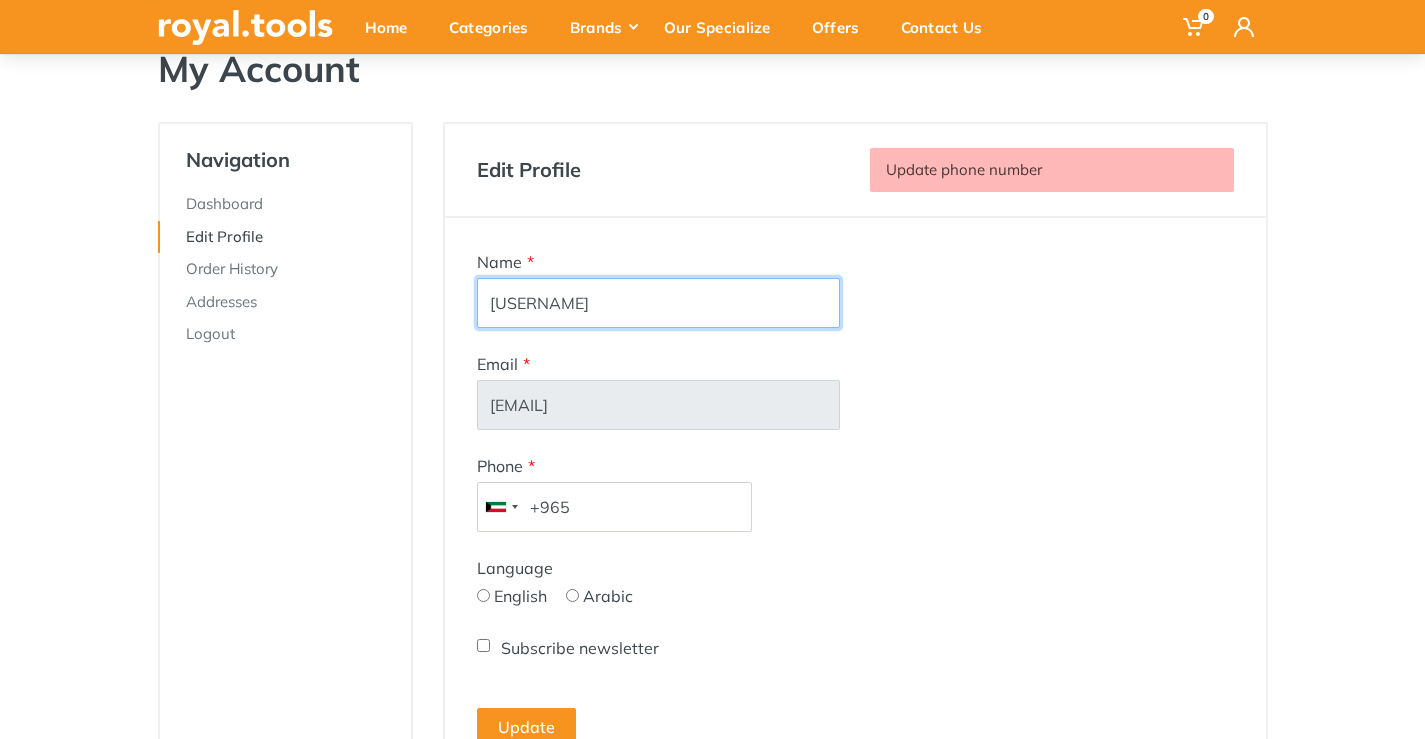 click on "[USERNAME]" at bounding box center [659, 303] 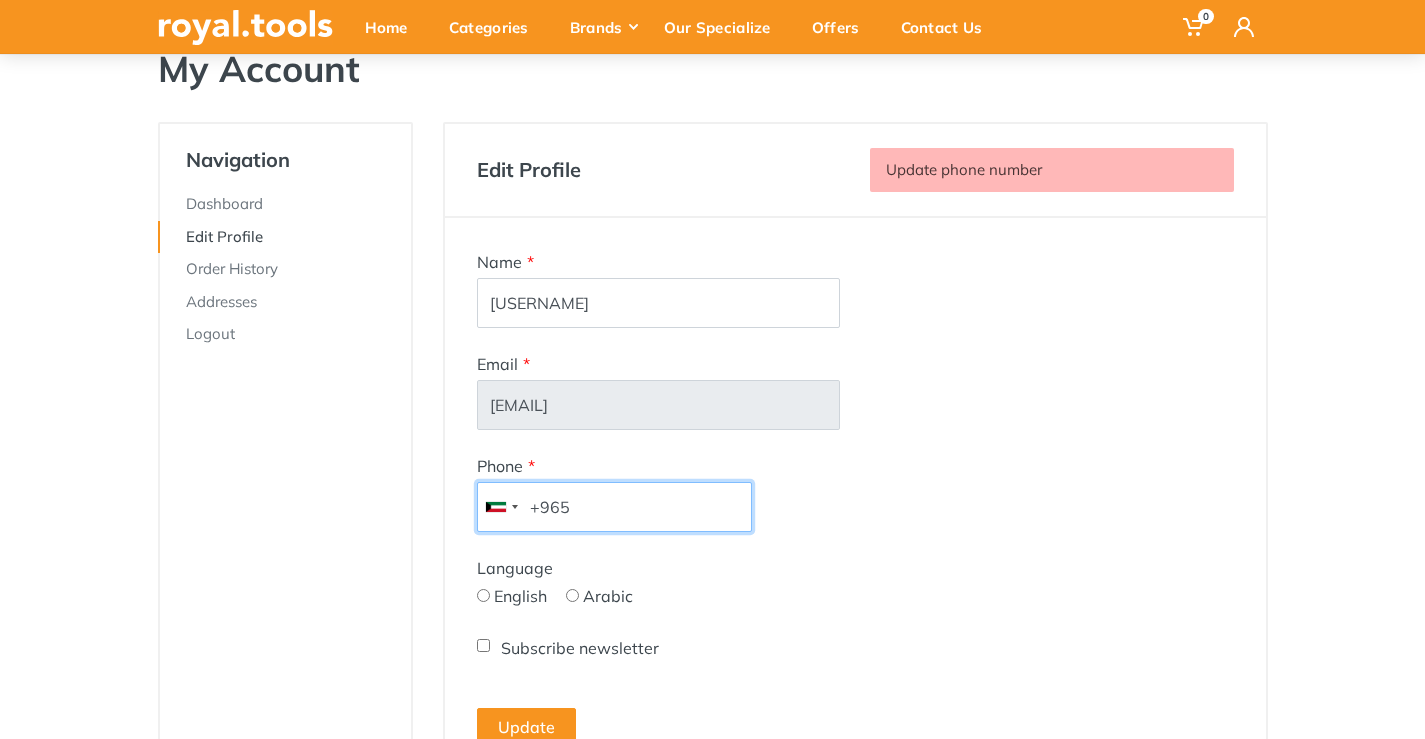 click on "+965" at bounding box center (614, 507) 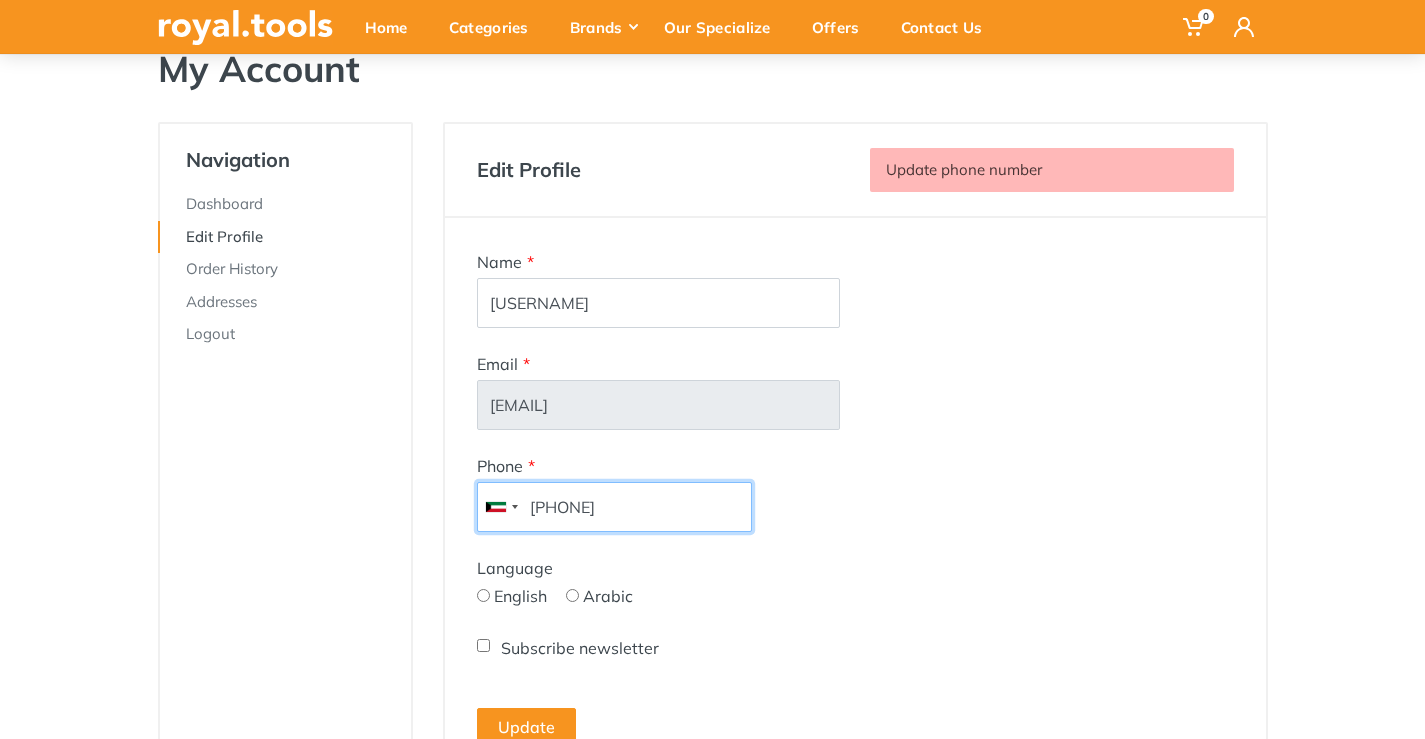type on "+96551326573" 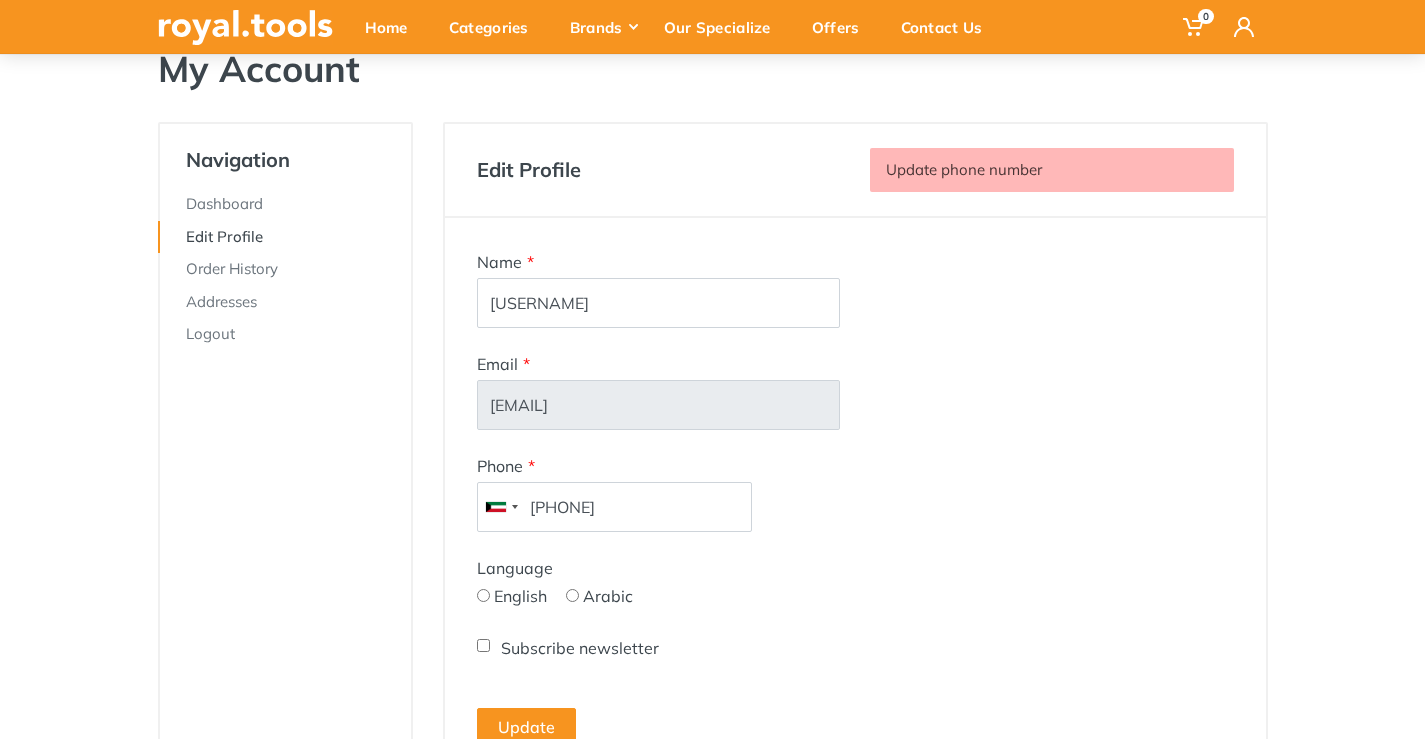 click on "English" at bounding box center [483, 595] 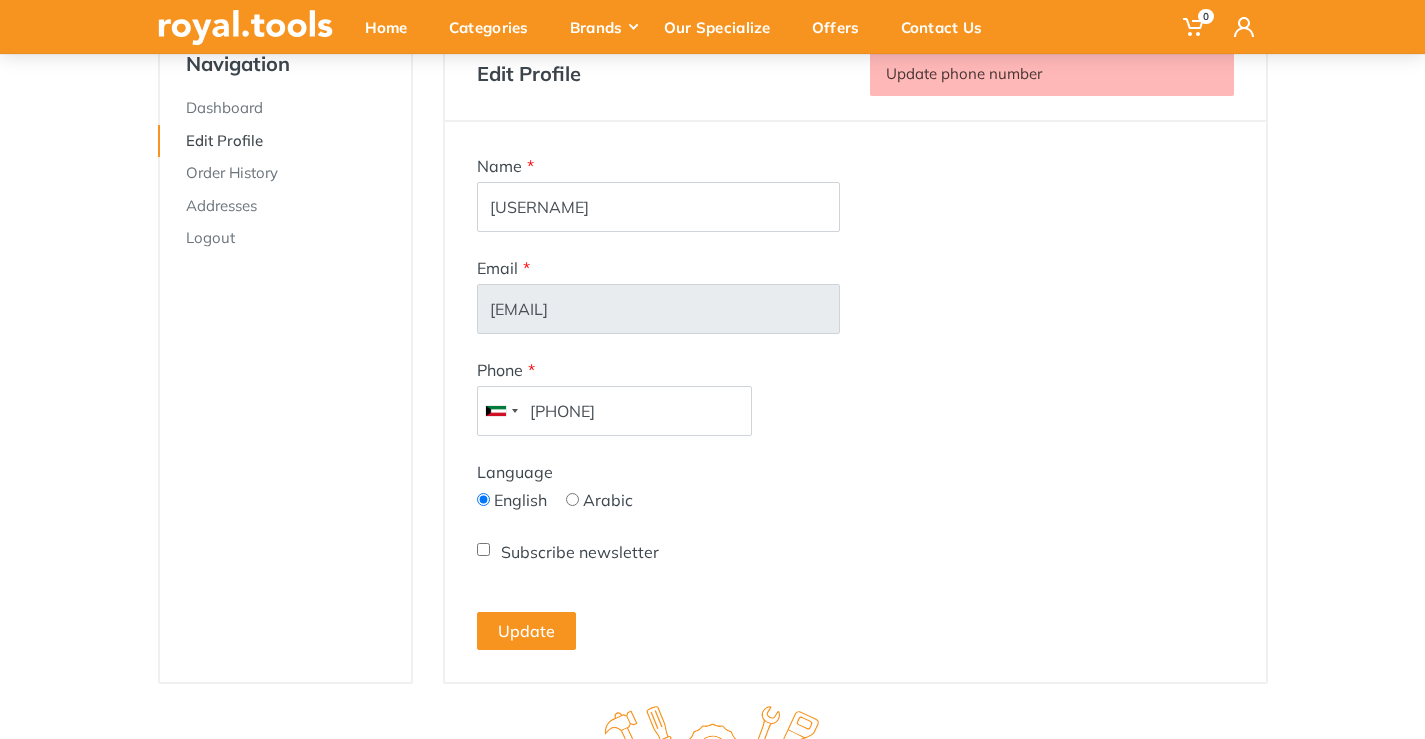 scroll, scrollTop: 266, scrollLeft: 0, axis: vertical 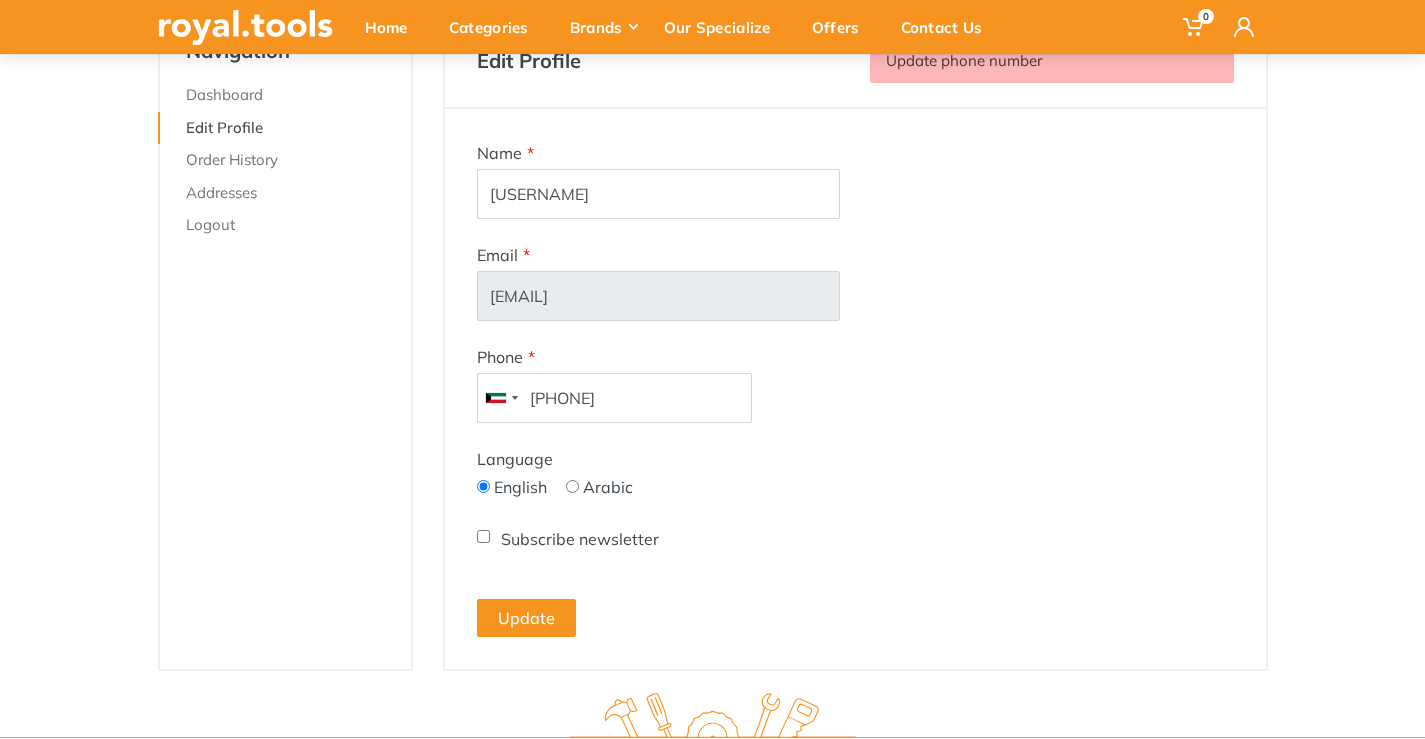 click on "Subscribe newsletter" at bounding box center (483, 536) 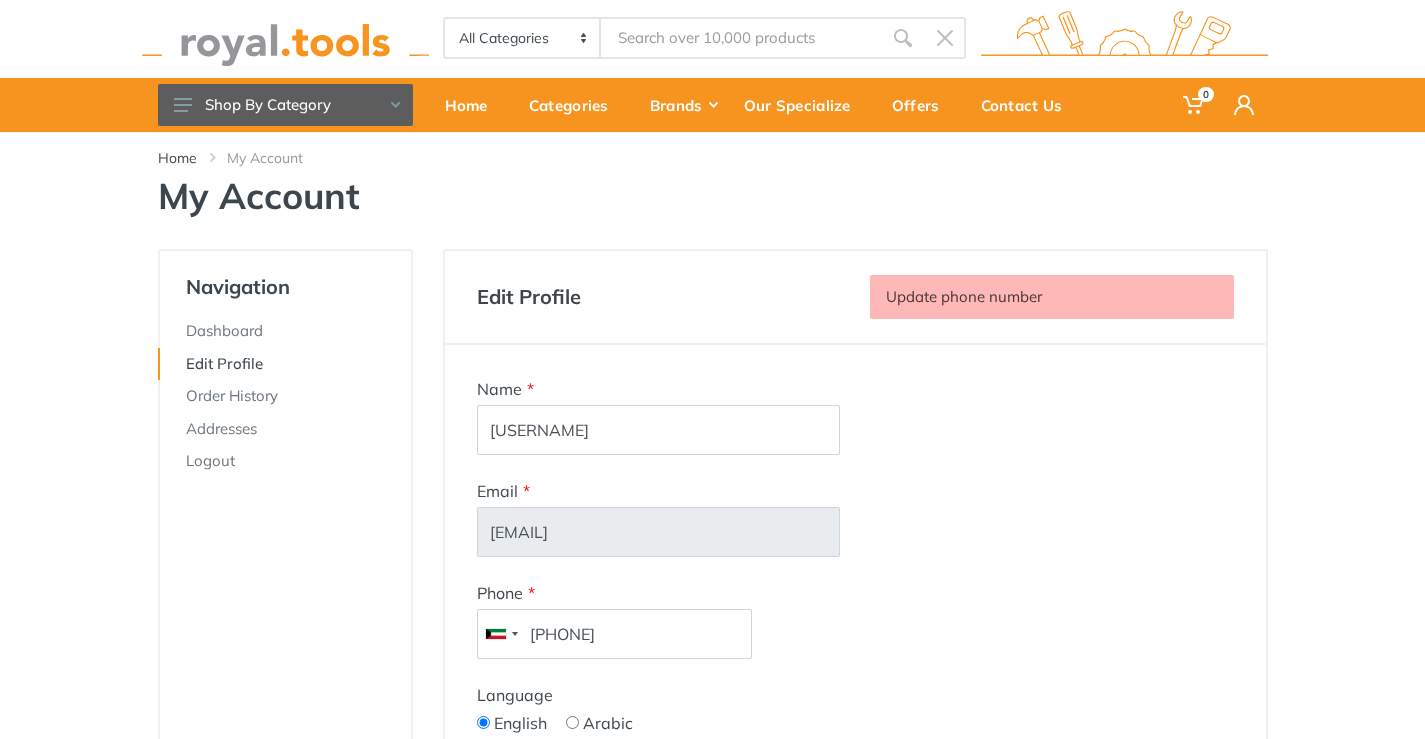 scroll, scrollTop: 0, scrollLeft: 0, axis: both 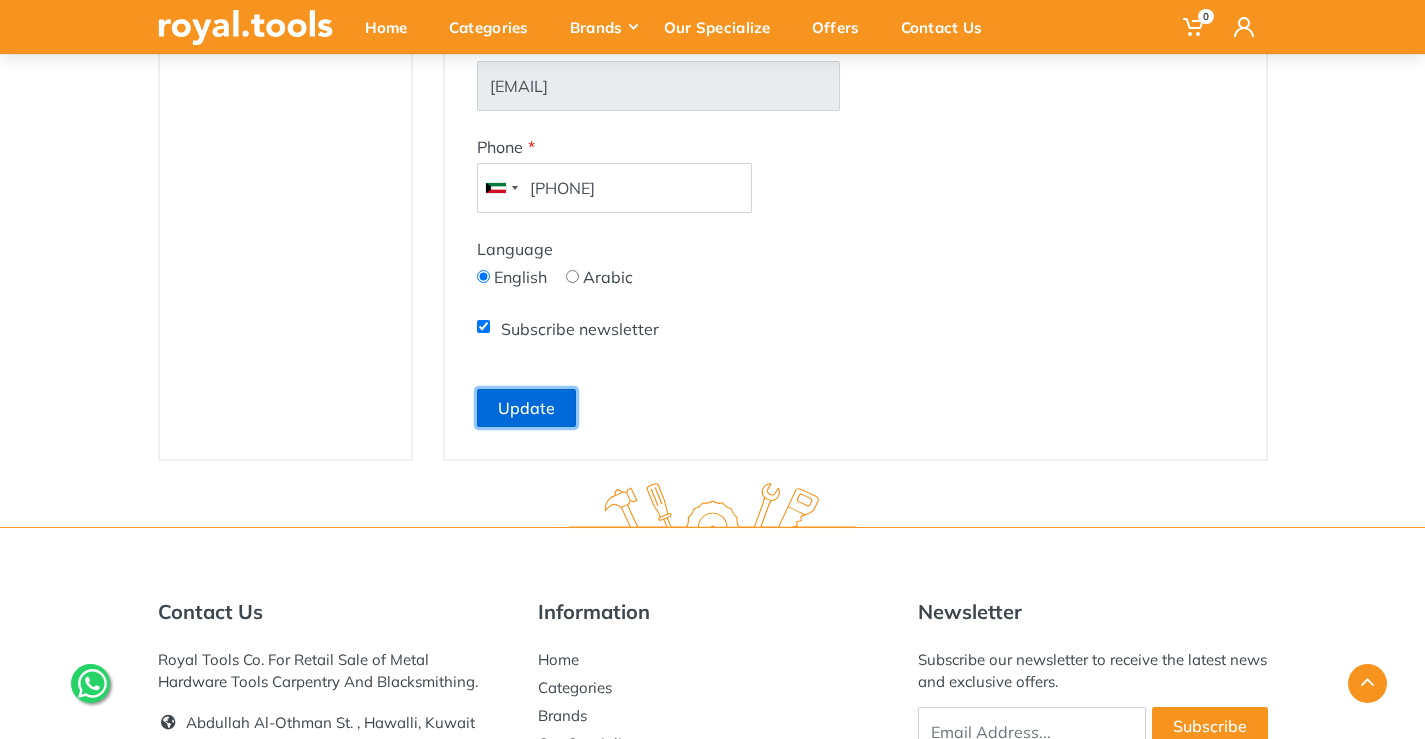 click on "Update" at bounding box center (526, 408) 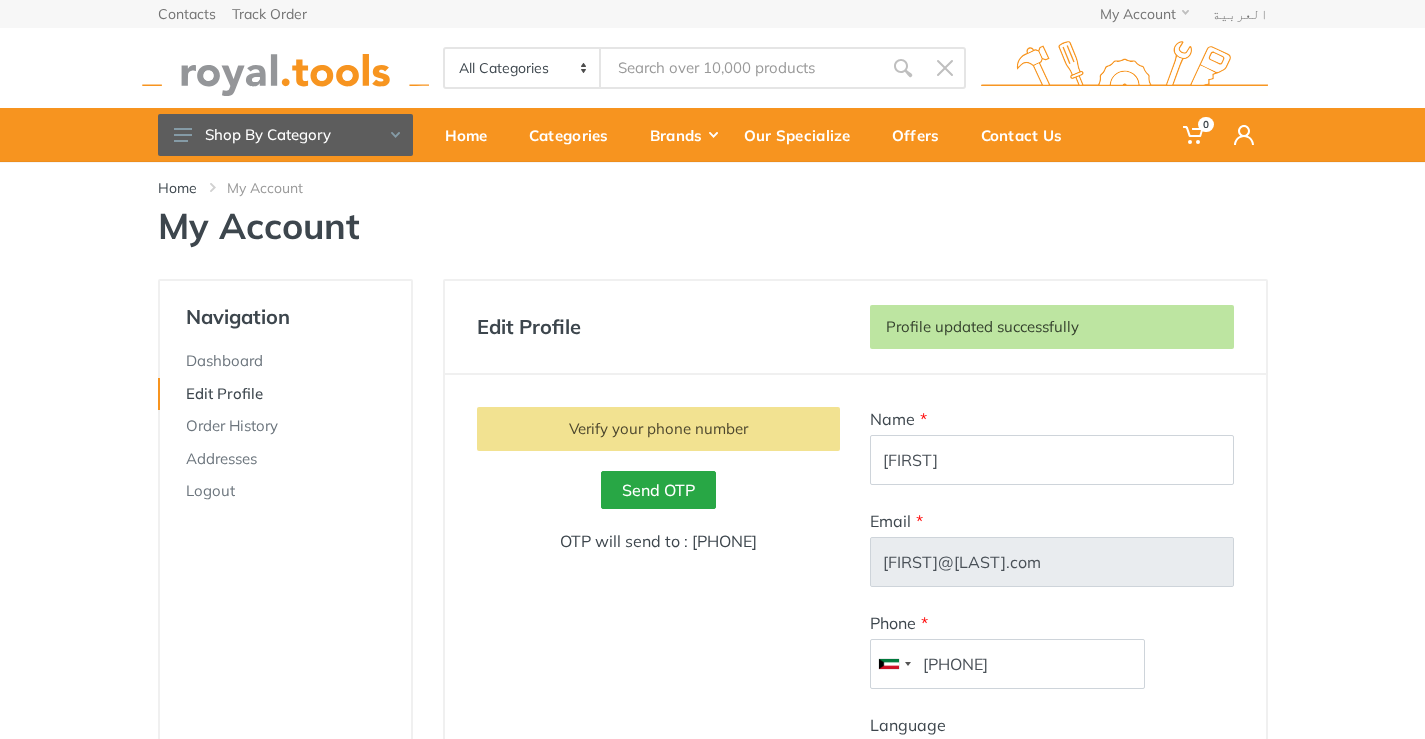 scroll, scrollTop: 0, scrollLeft: 0, axis: both 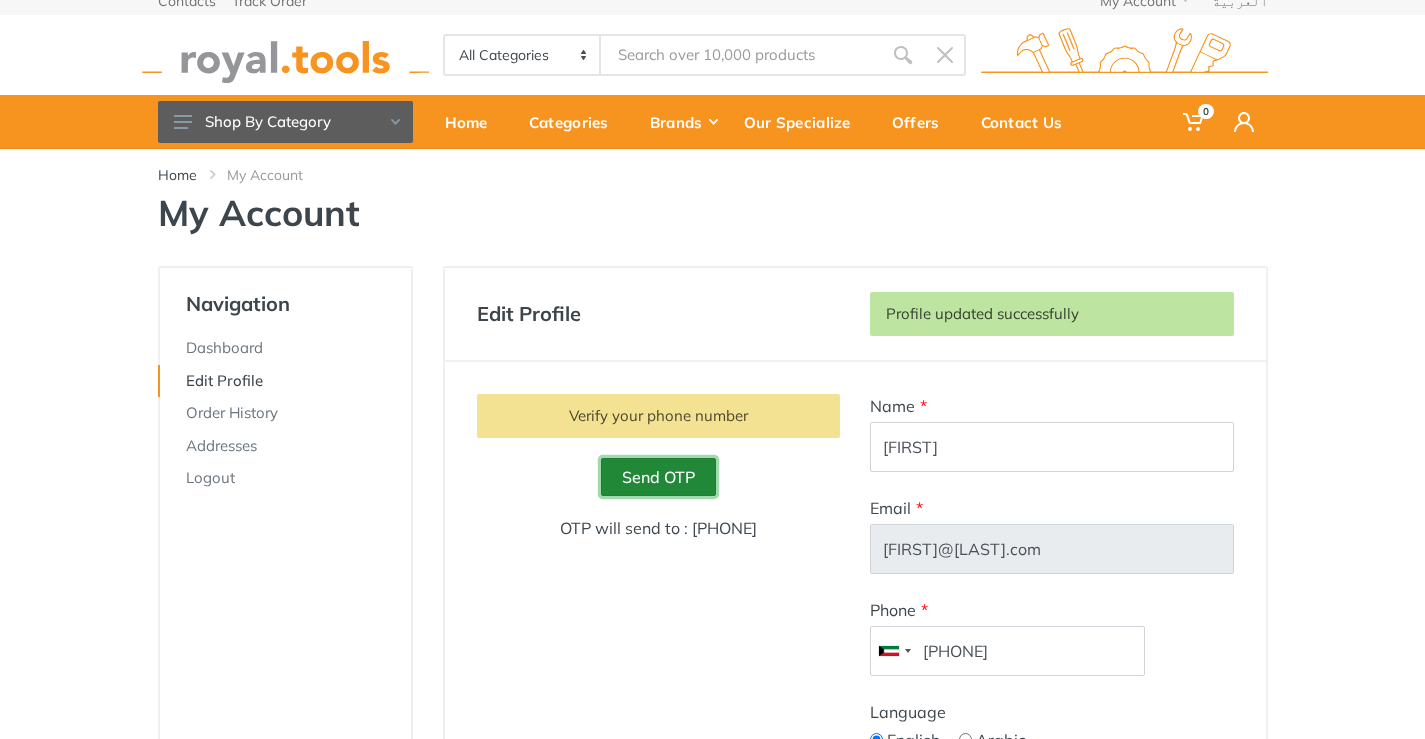 click on "Send OTP" at bounding box center [658, 477] 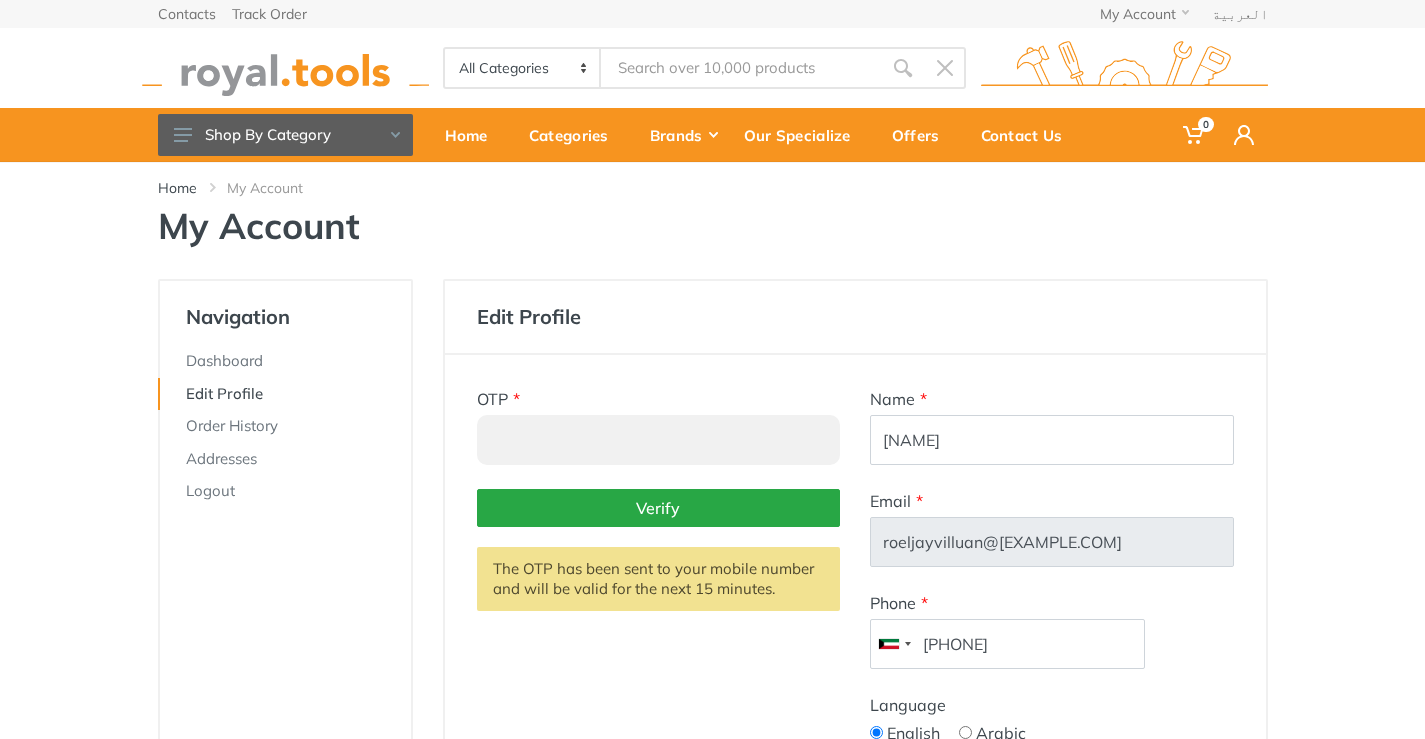 scroll, scrollTop: 0, scrollLeft: 0, axis: both 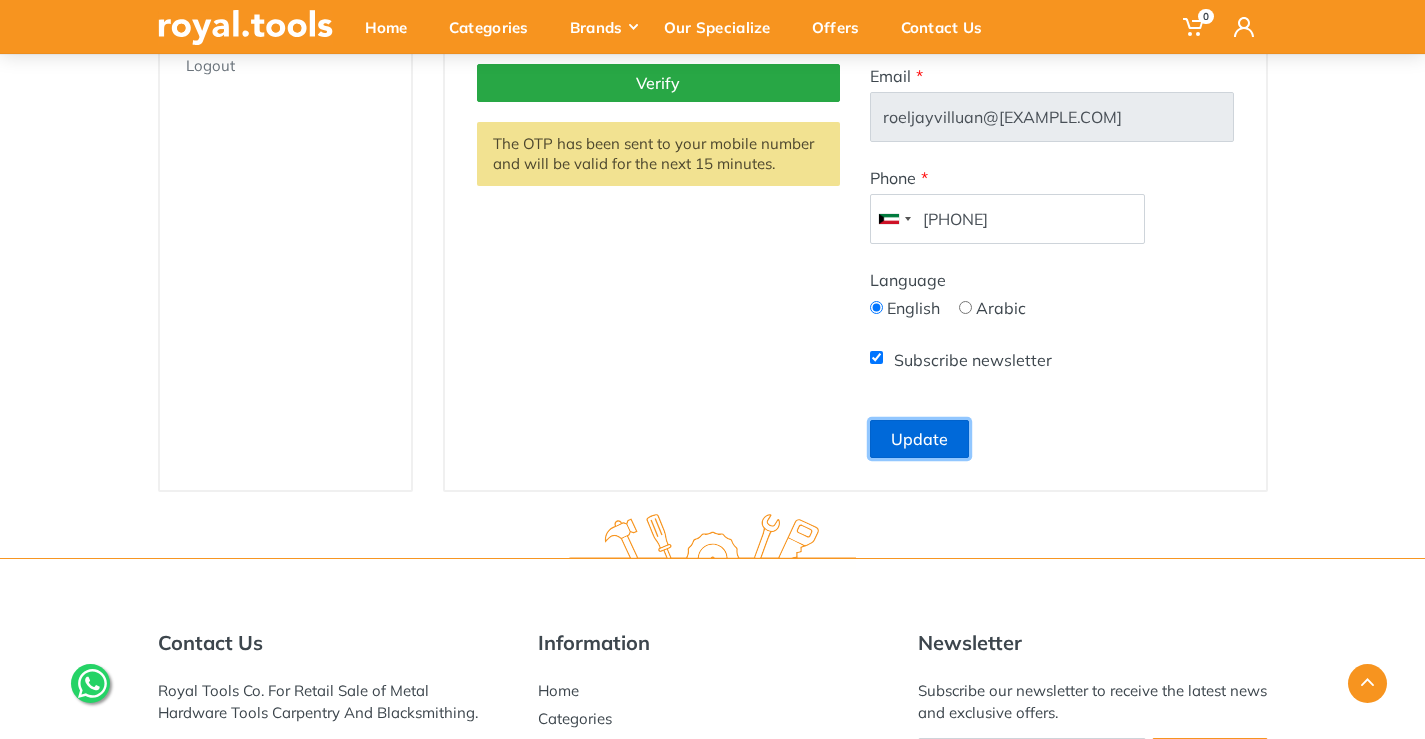 click on "Update" at bounding box center (919, 439) 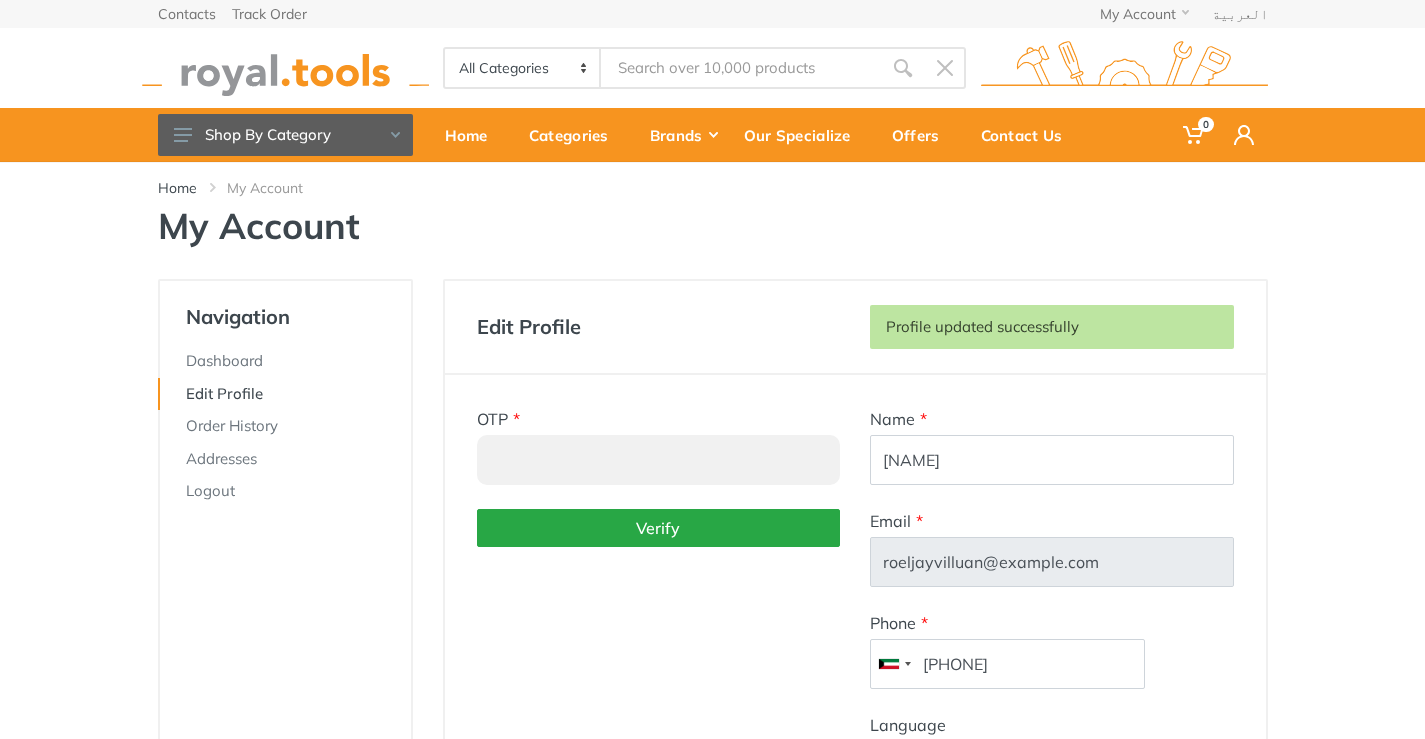 scroll, scrollTop: 0, scrollLeft: 0, axis: both 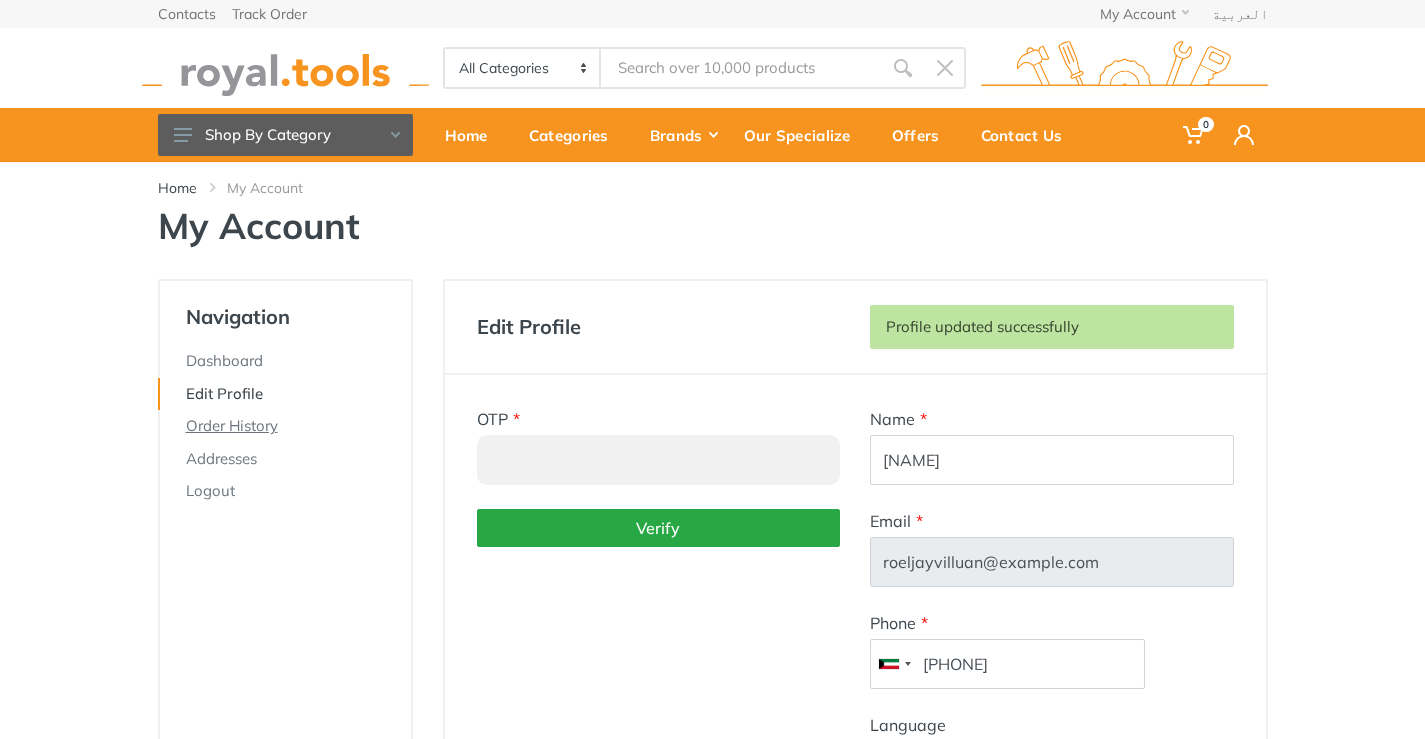 click on "Order History" at bounding box center [284, 426] 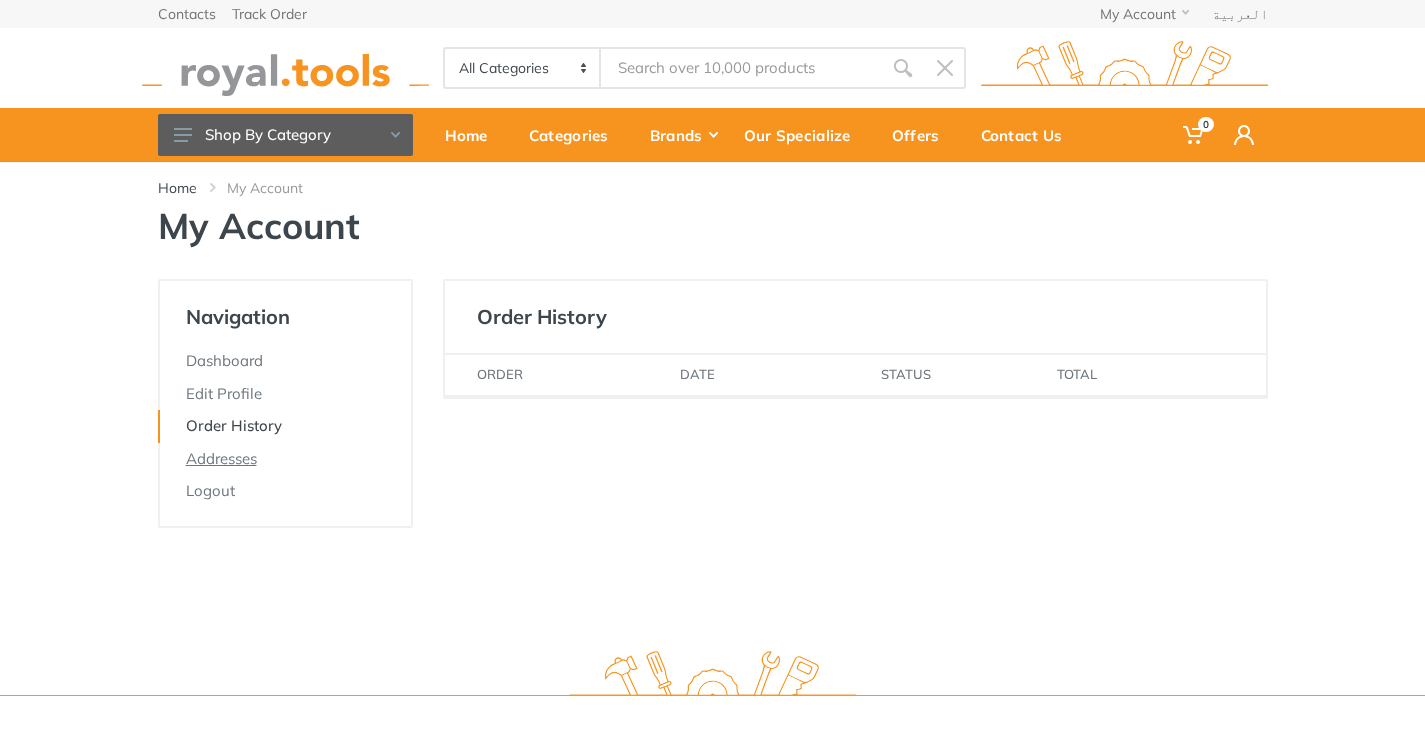 scroll, scrollTop: 0, scrollLeft: 0, axis: both 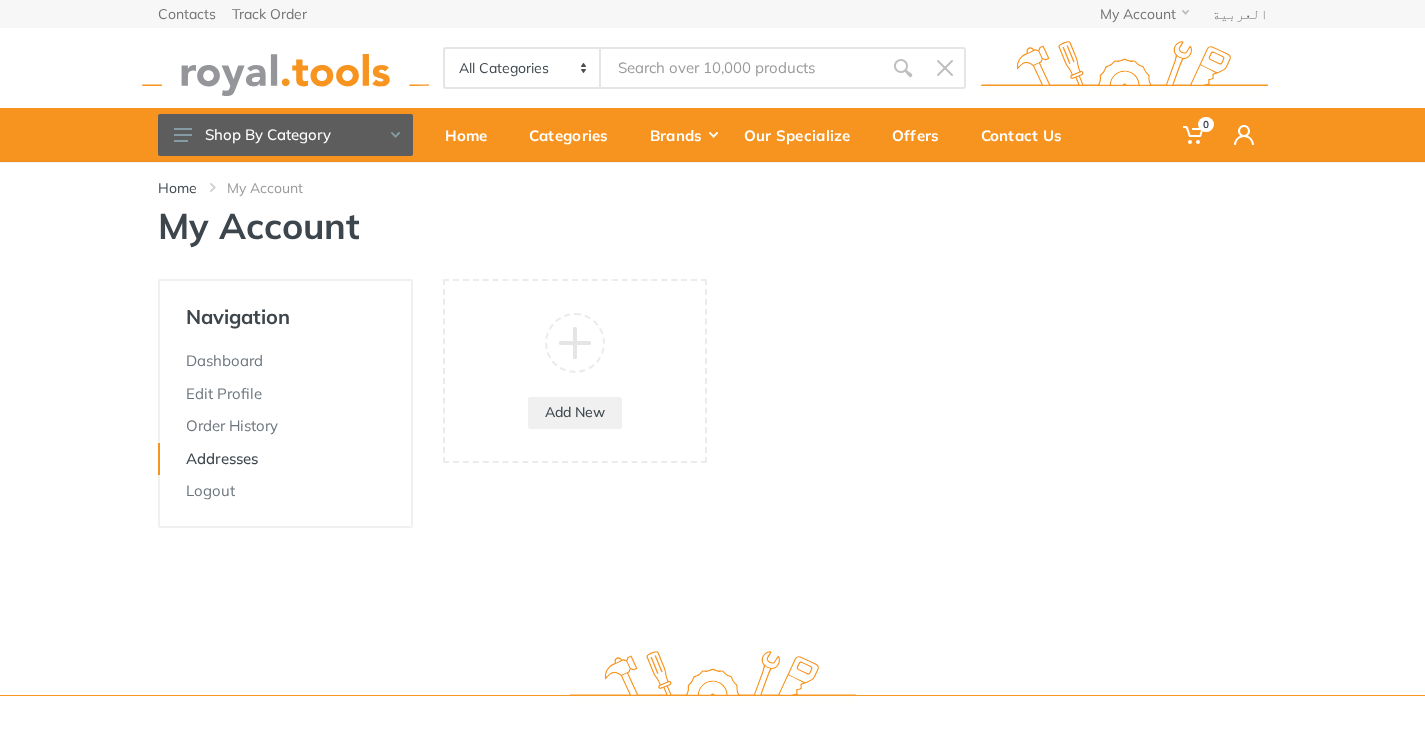 click on "Navigation" at bounding box center (285, 305) 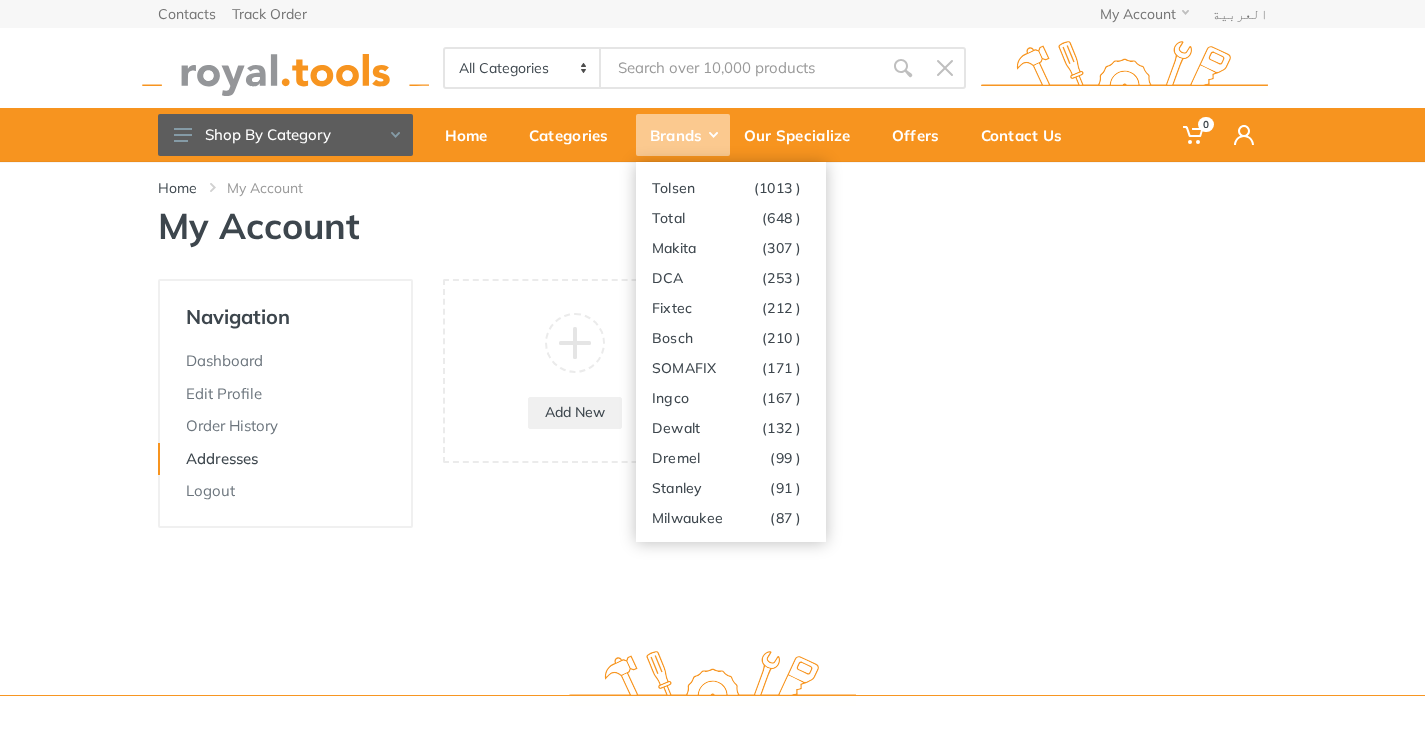click on "Brands" at bounding box center (683, 135) 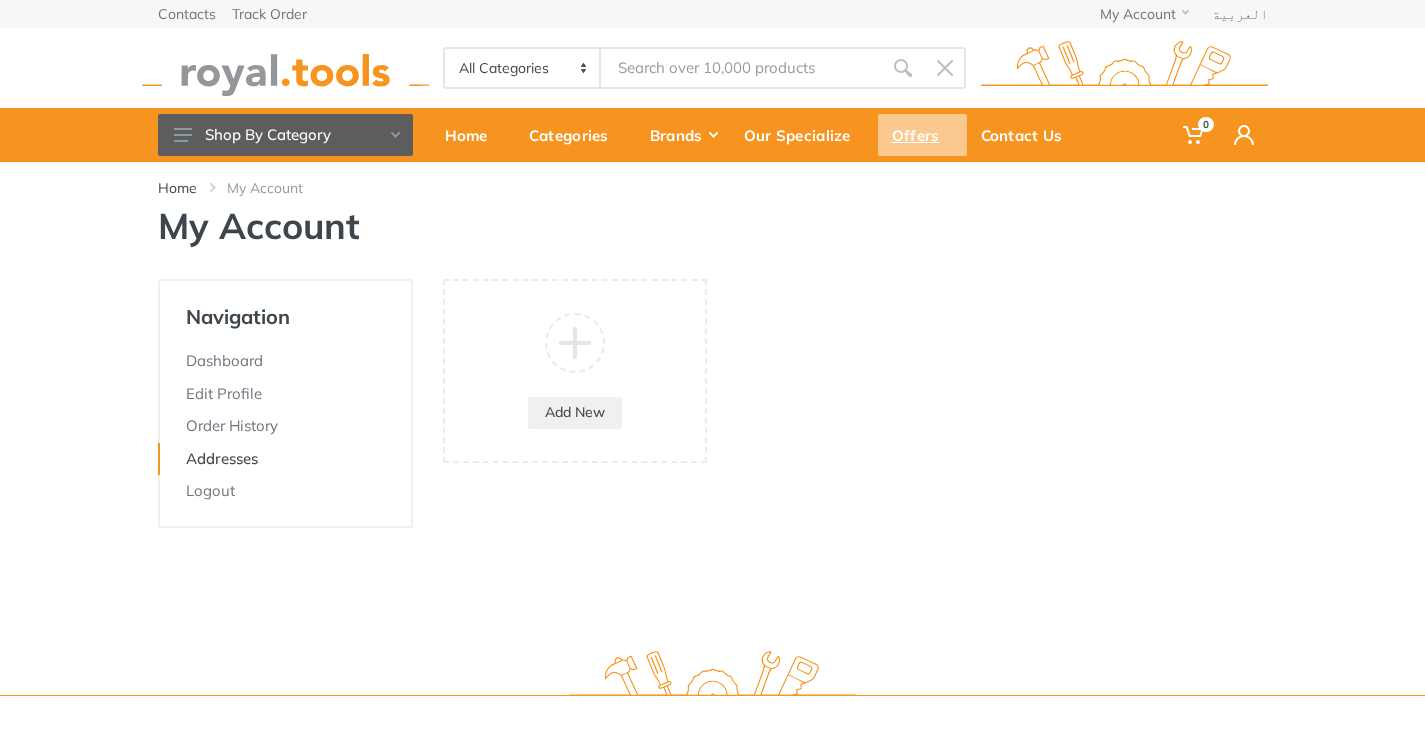 click on "Offers" at bounding box center (922, 135) 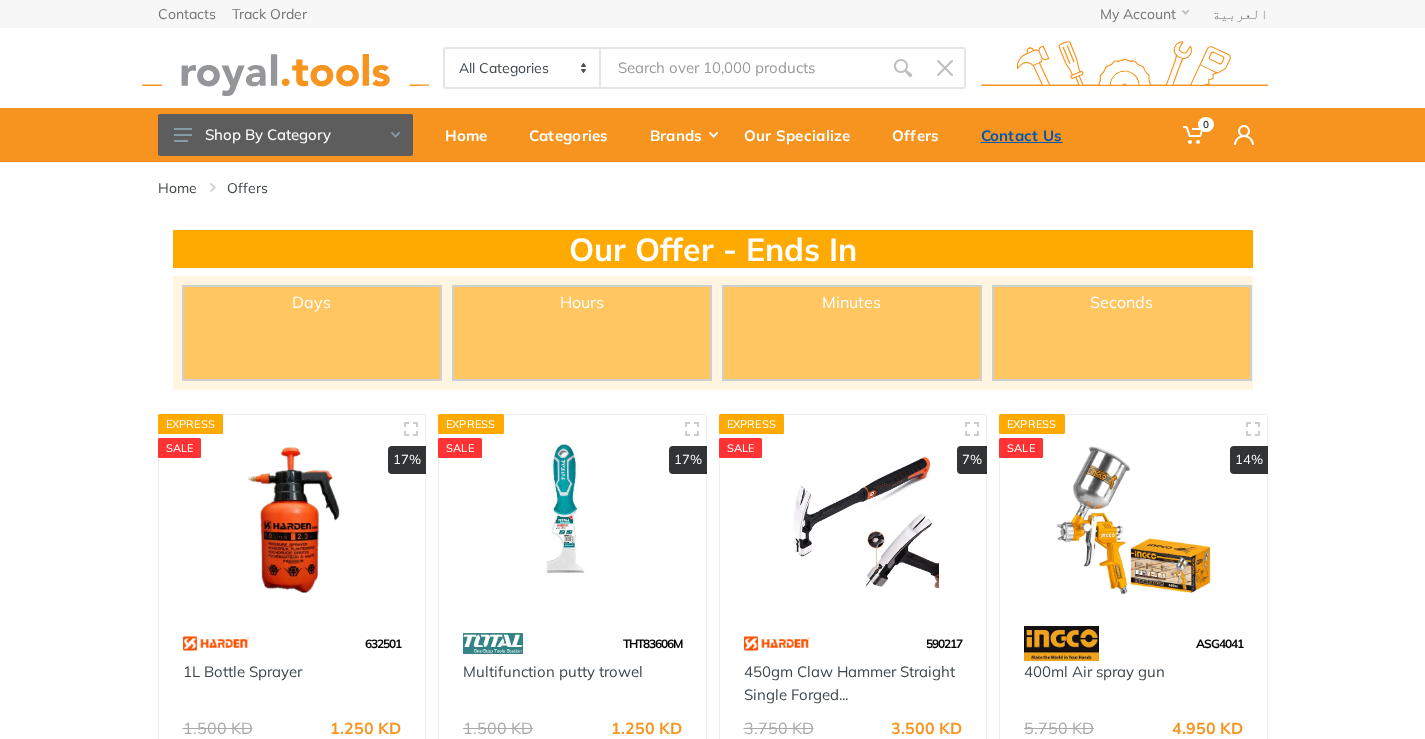 scroll, scrollTop: 0, scrollLeft: 0, axis: both 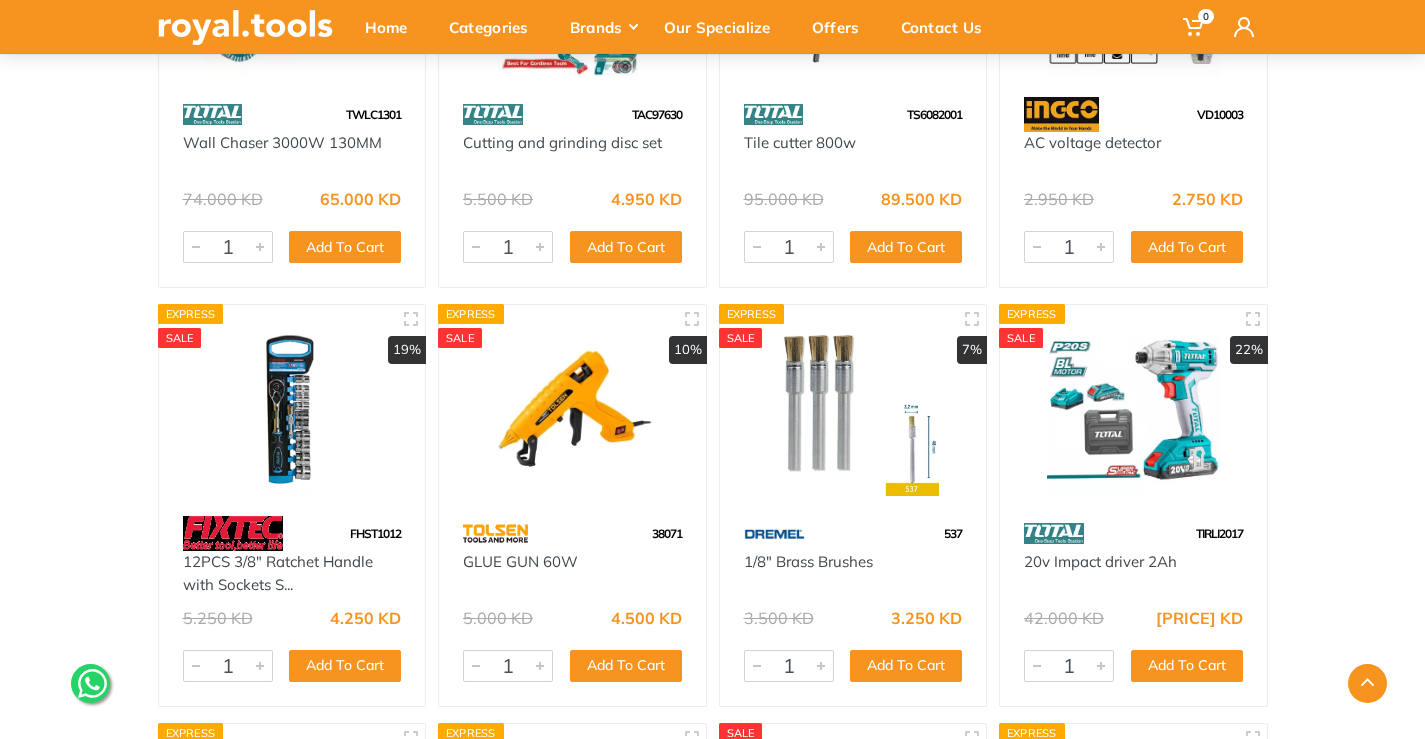 drag, startPoint x: 1432, startPoint y: 70, endPoint x: 1434, endPoint y: 95, distance: 25.079872 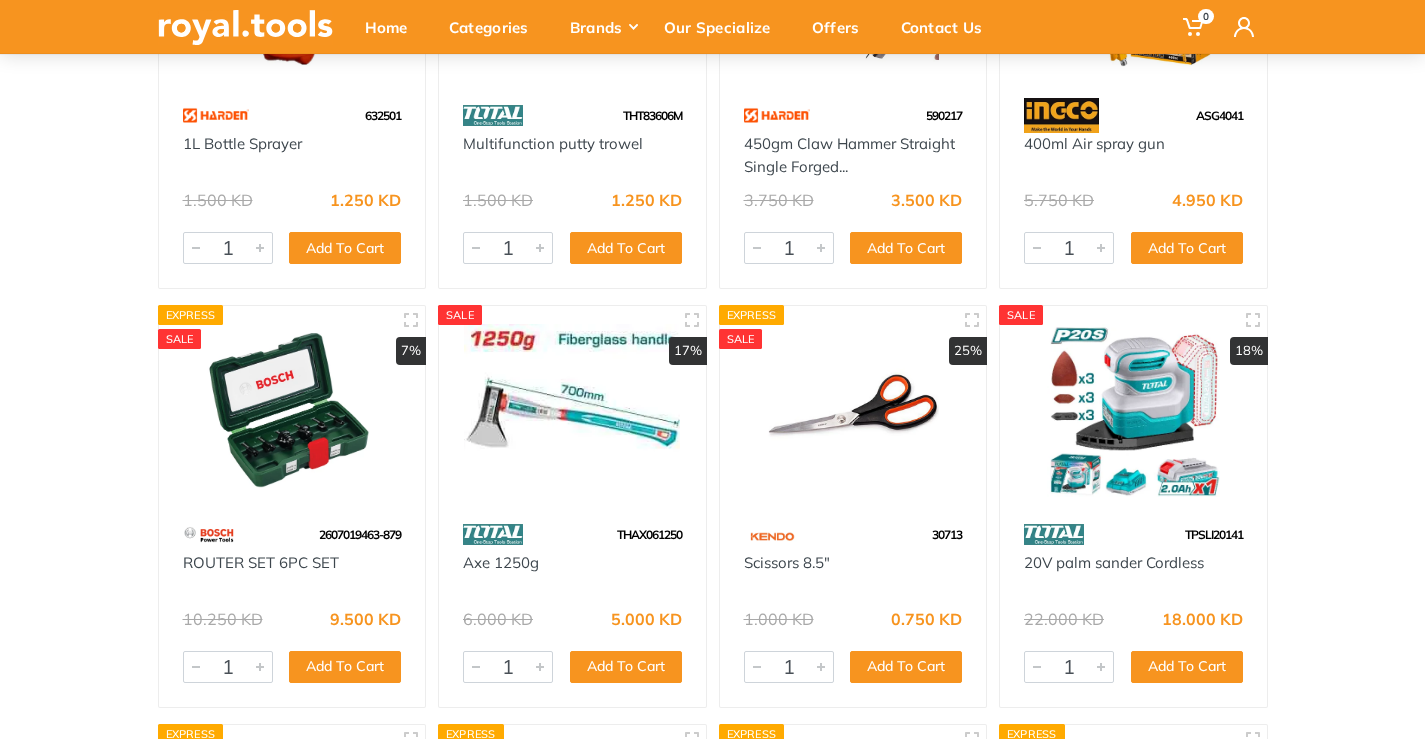 scroll, scrollTop: 176, scrollLeft: 0, axis: vertical 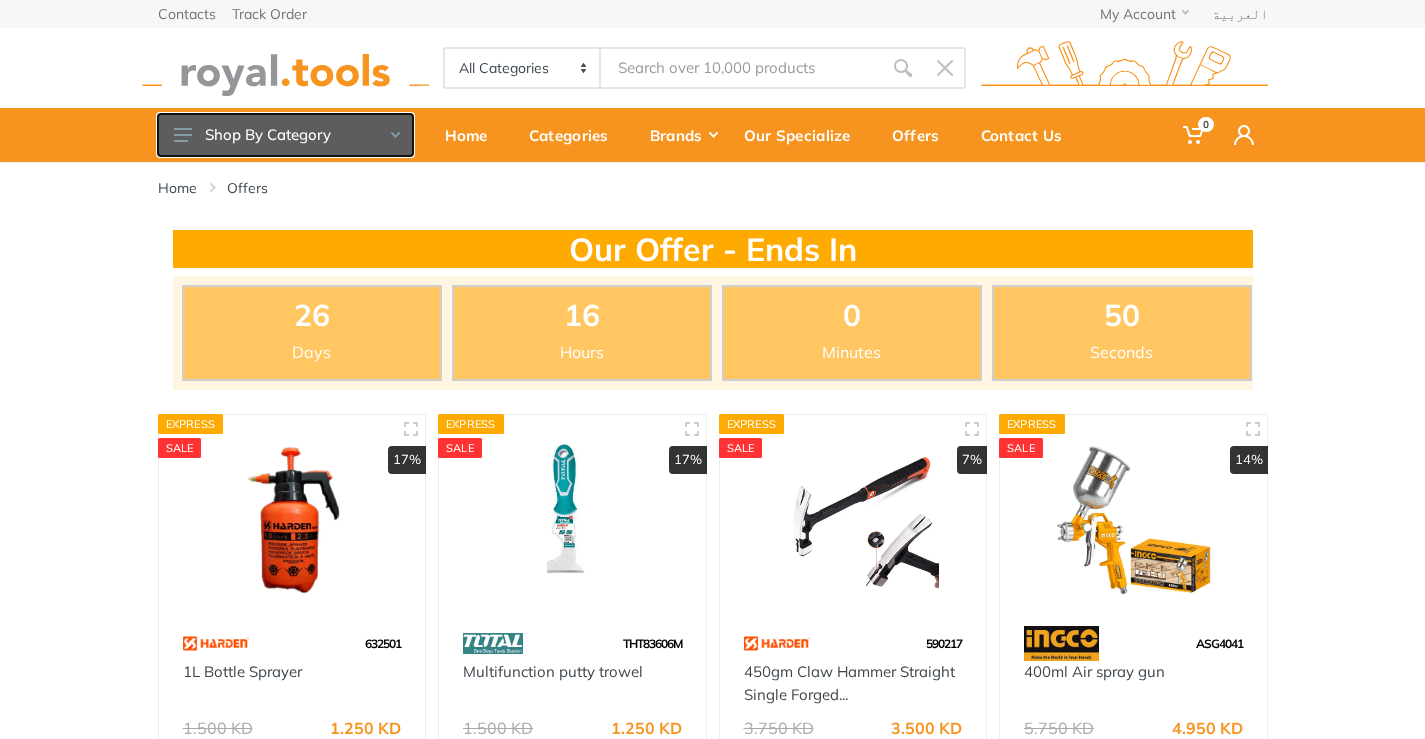 click on "Shop By Category" at bounding box center (285, 135) 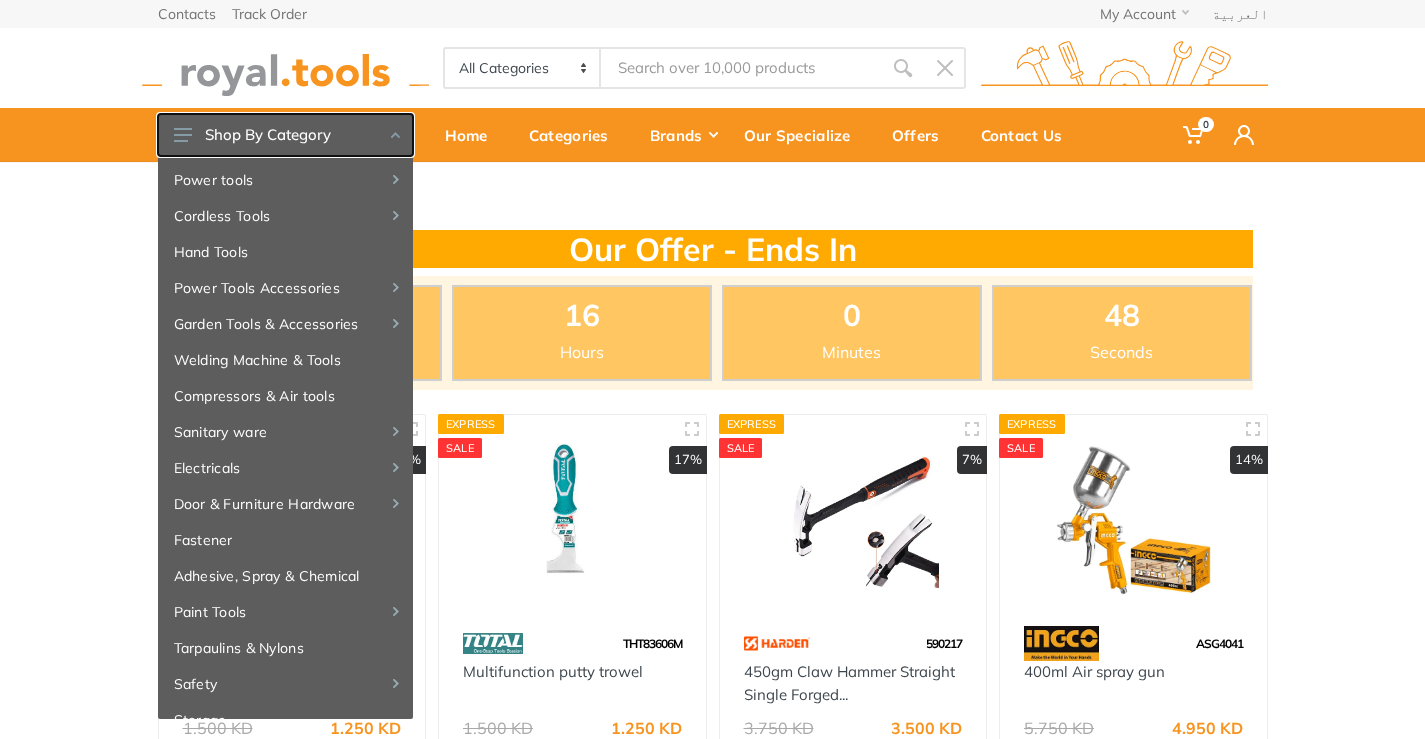 click on "Shop By Category" at bounding box center [285, 135] 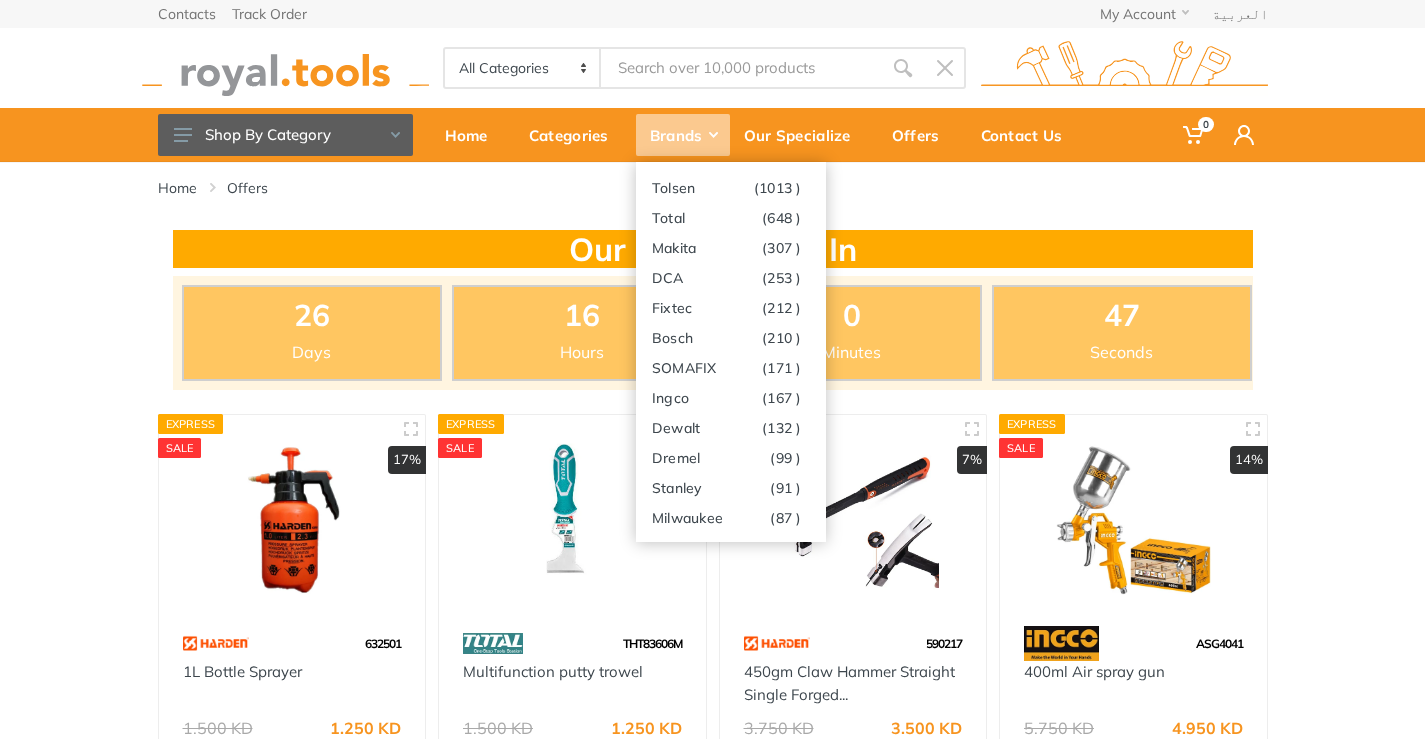 click on "Brands" at bounding box center (683, 135) 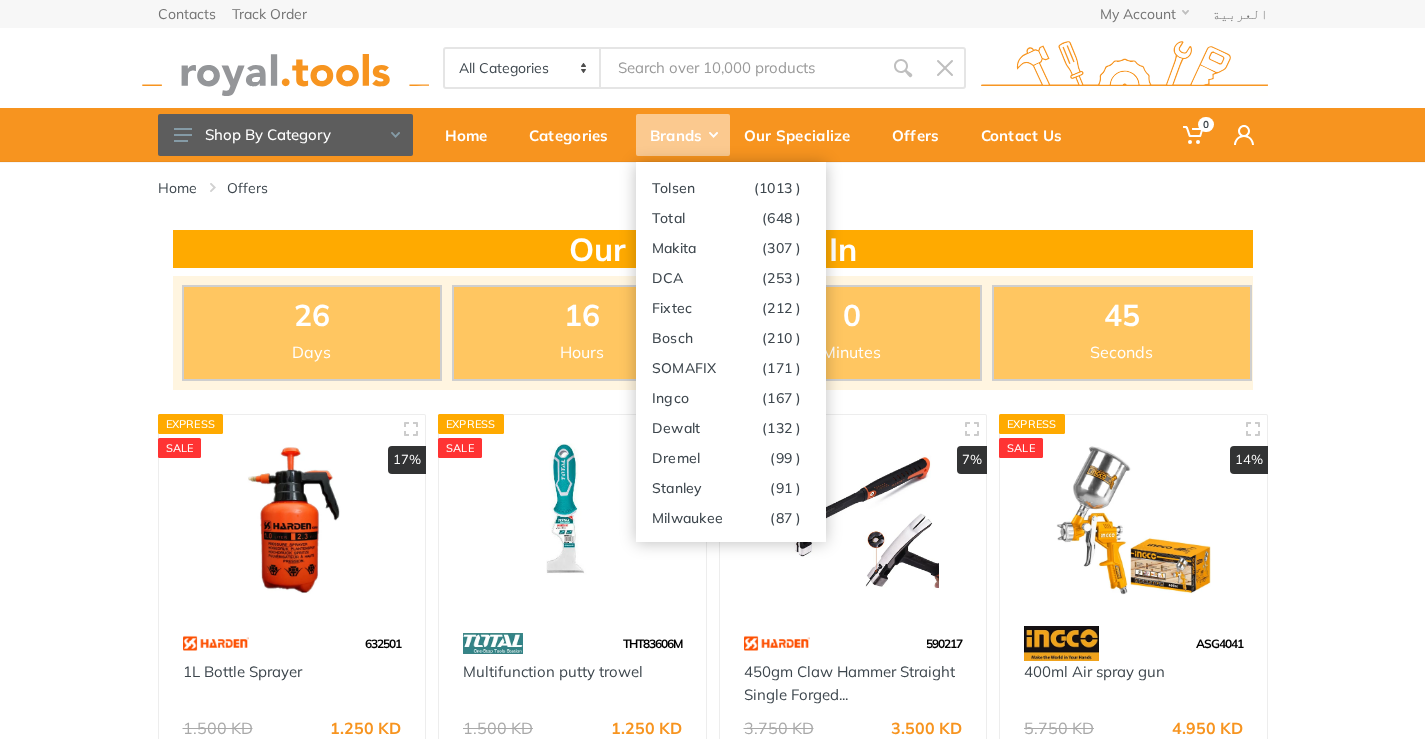 click 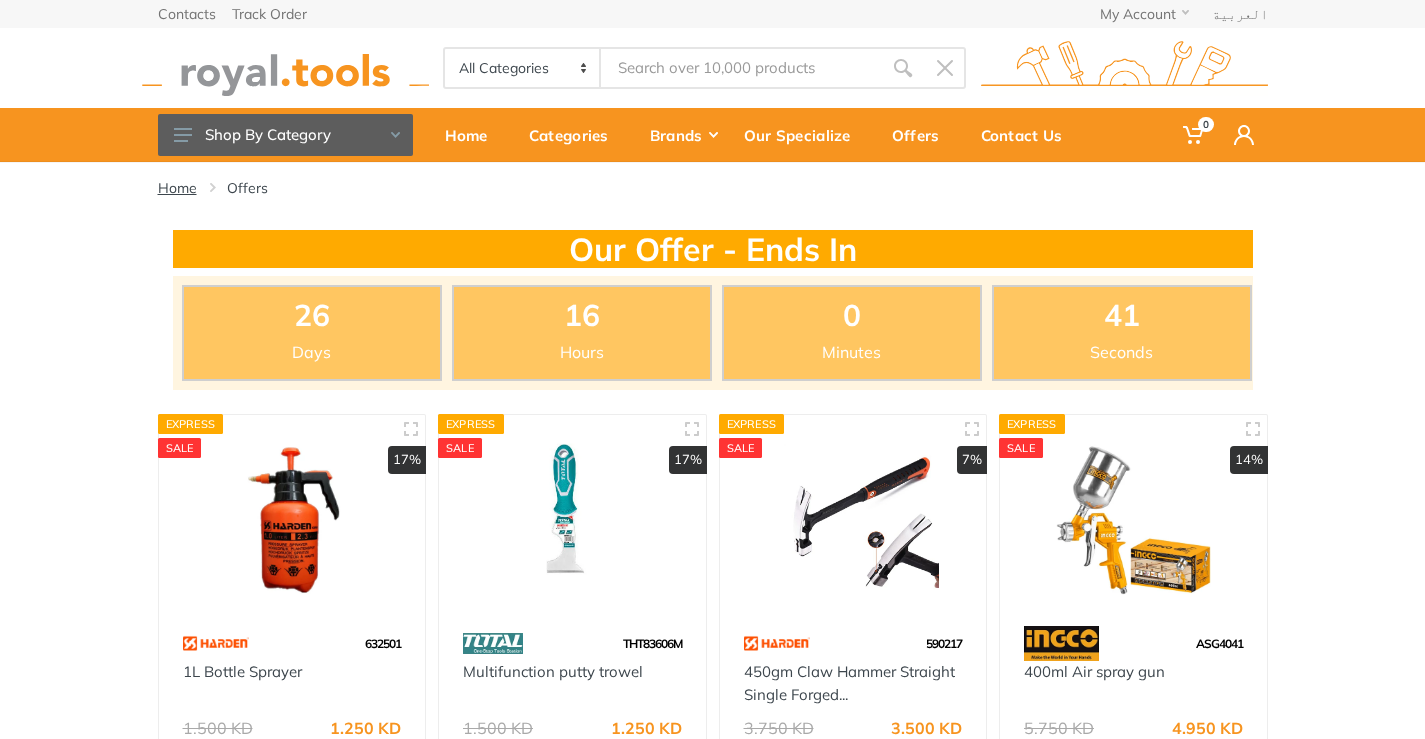 click on "Home" at bounding box center (177, 188) 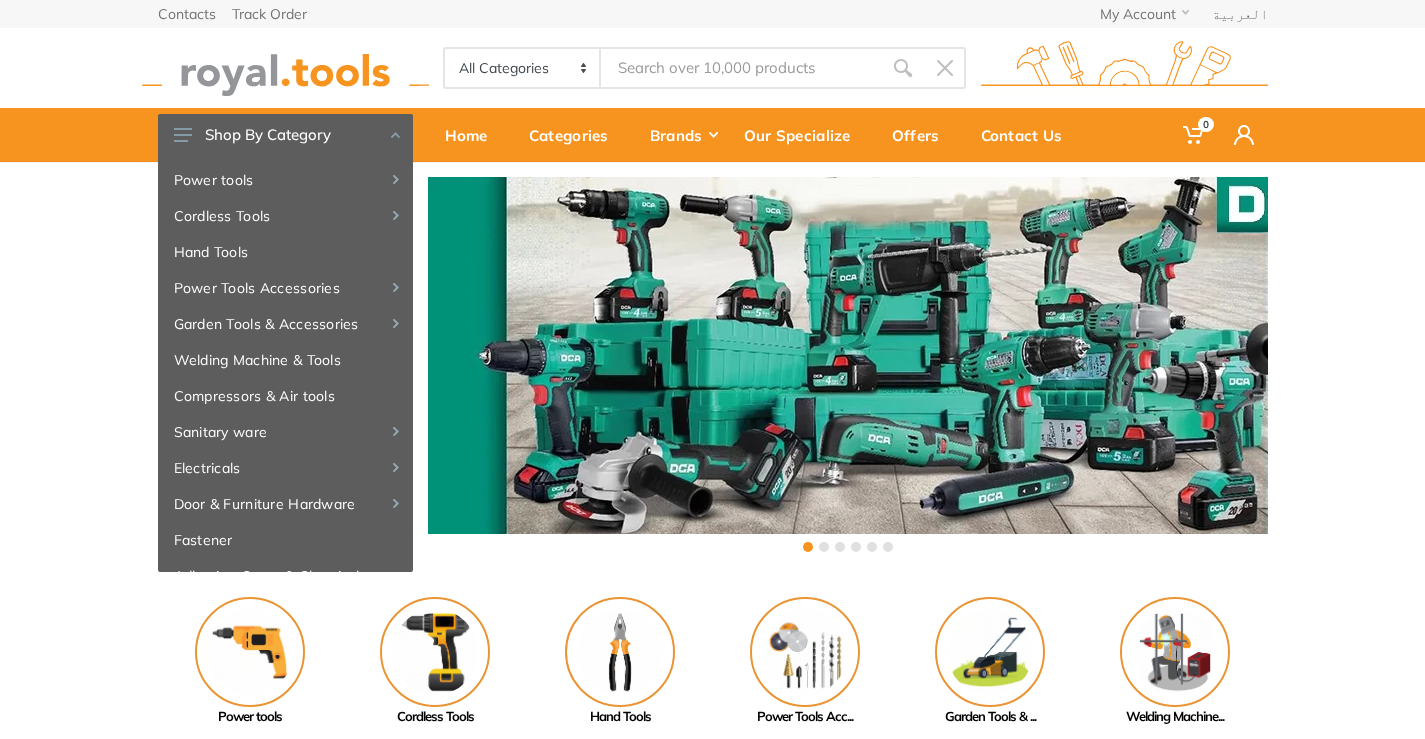 scroll, scrollTop: 0, scrollLeft: 0, axis: both 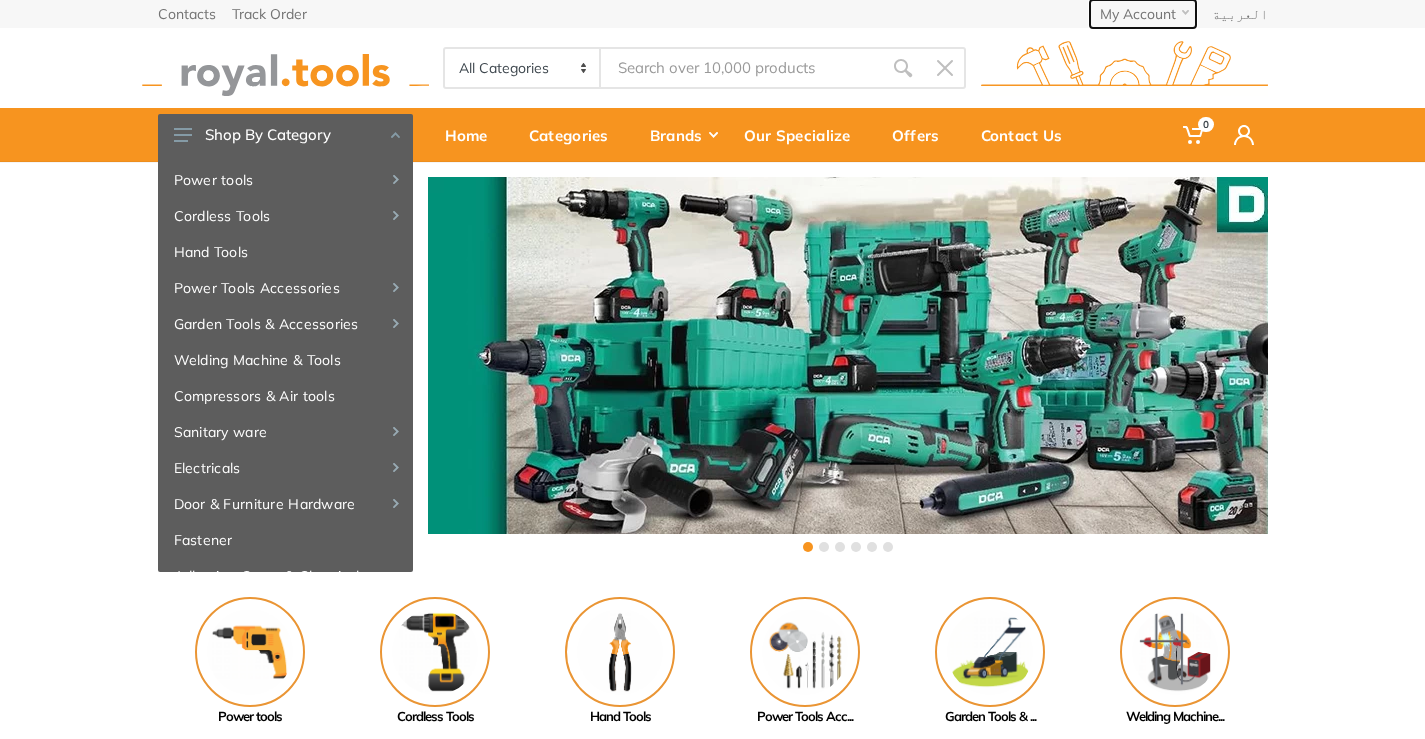 click on "My Account" at bounding box center [1143, 14] 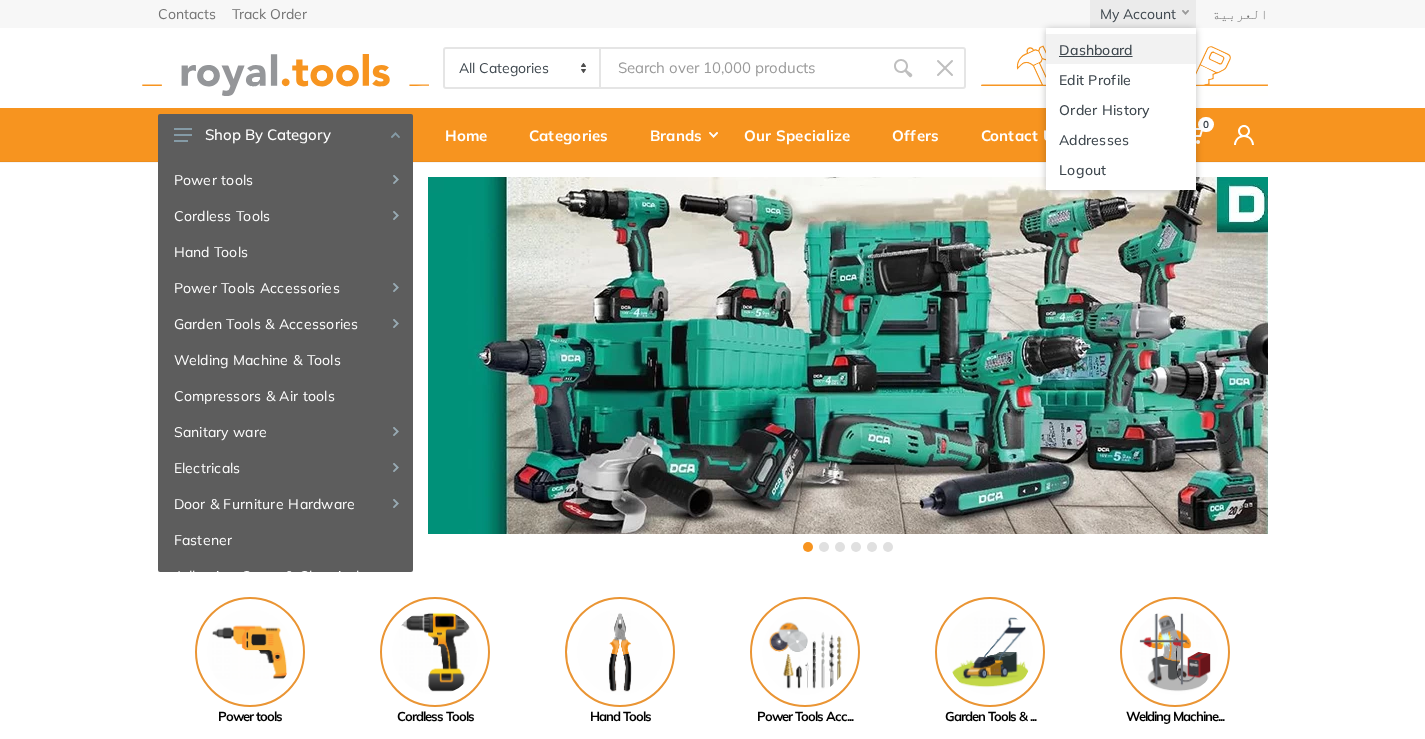 click on "Dashboard" at bounding box center (1121, 49) 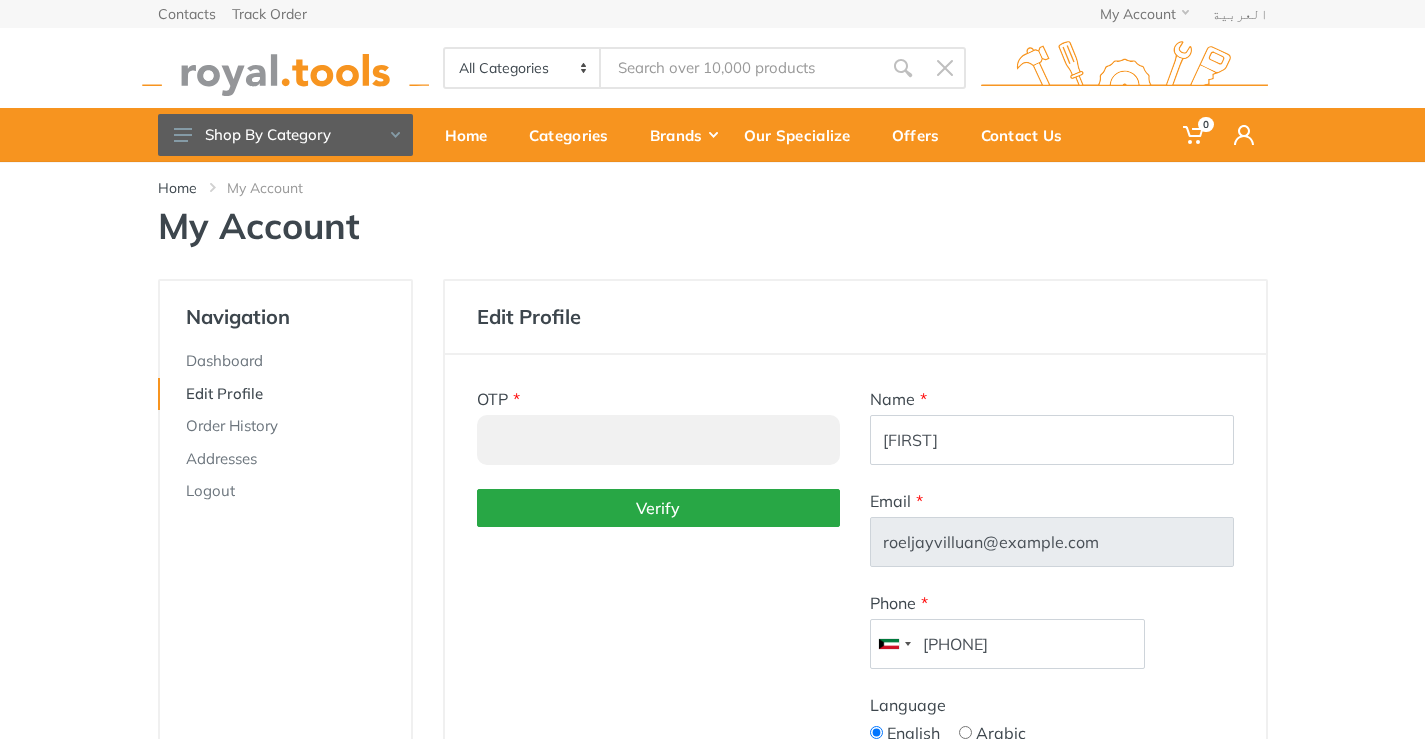 scroll, scrollTop: 0, scrollLeft: 0, axis: both 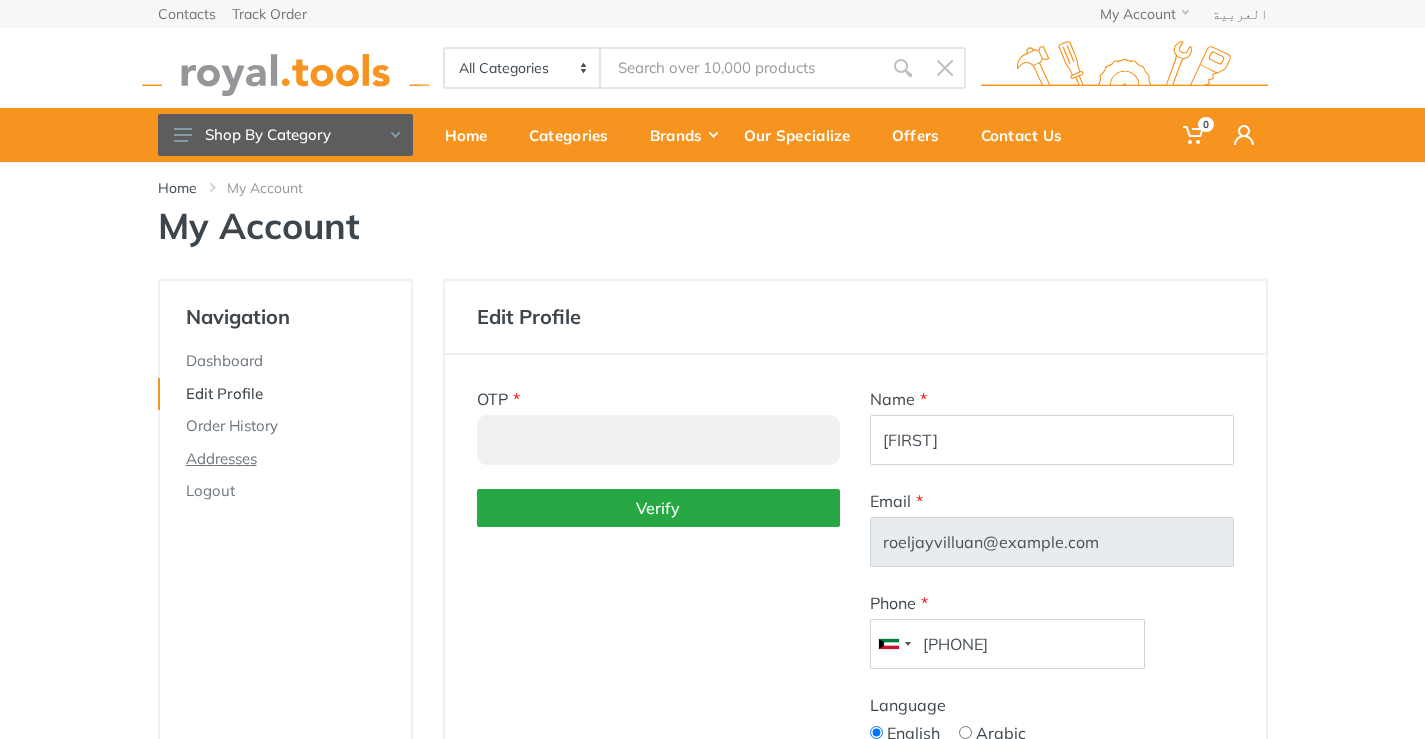 click on "Addresses" at bounding box center [284, 459] 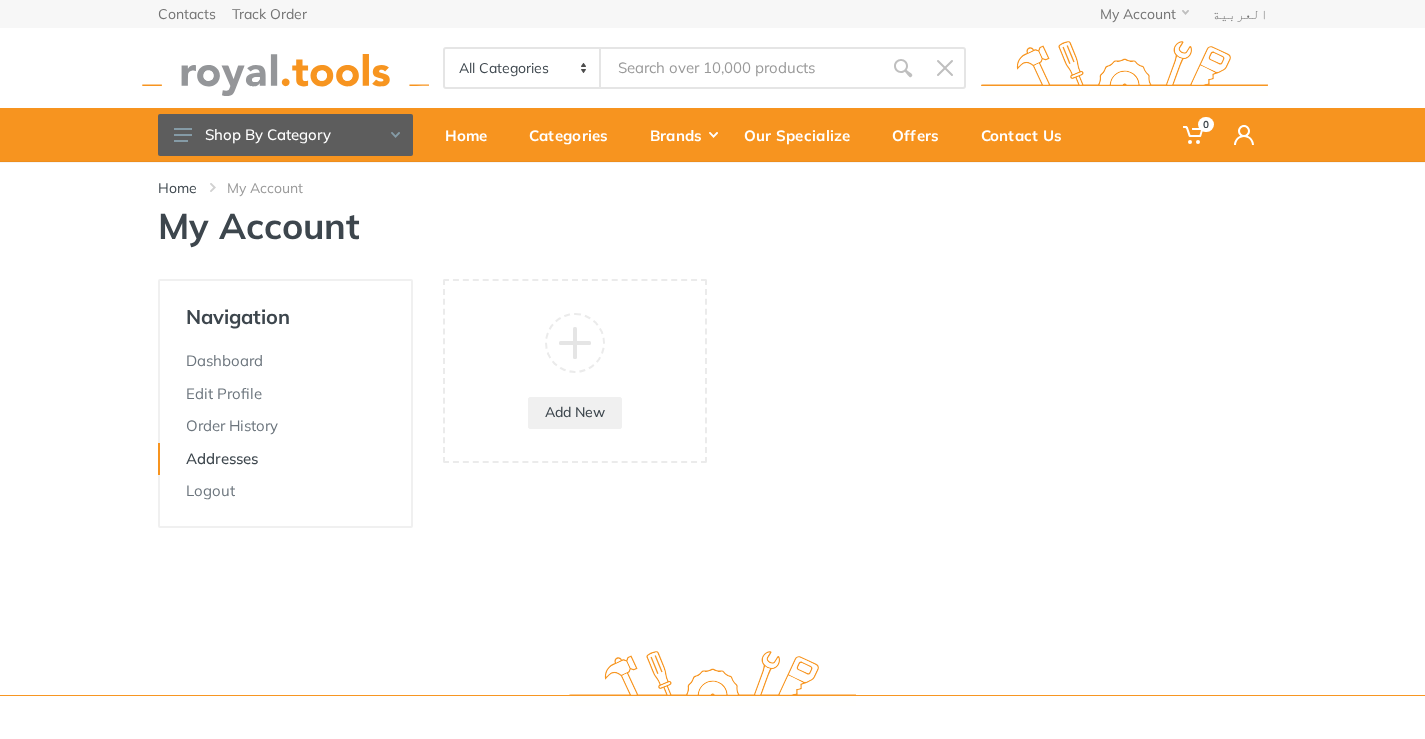 scroll, scrollTop: 0, scrollLeft: 0, axis: both 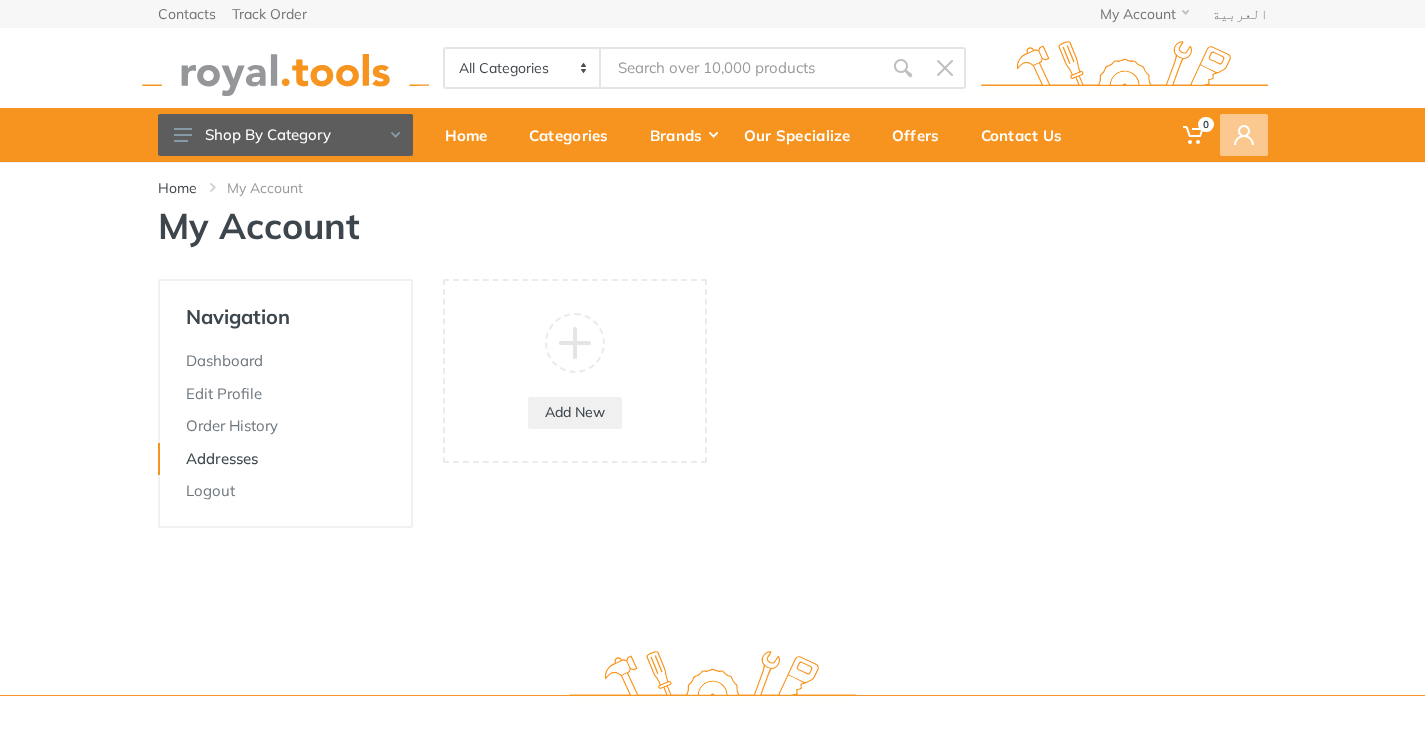 click at bounding box center [1244, 135] 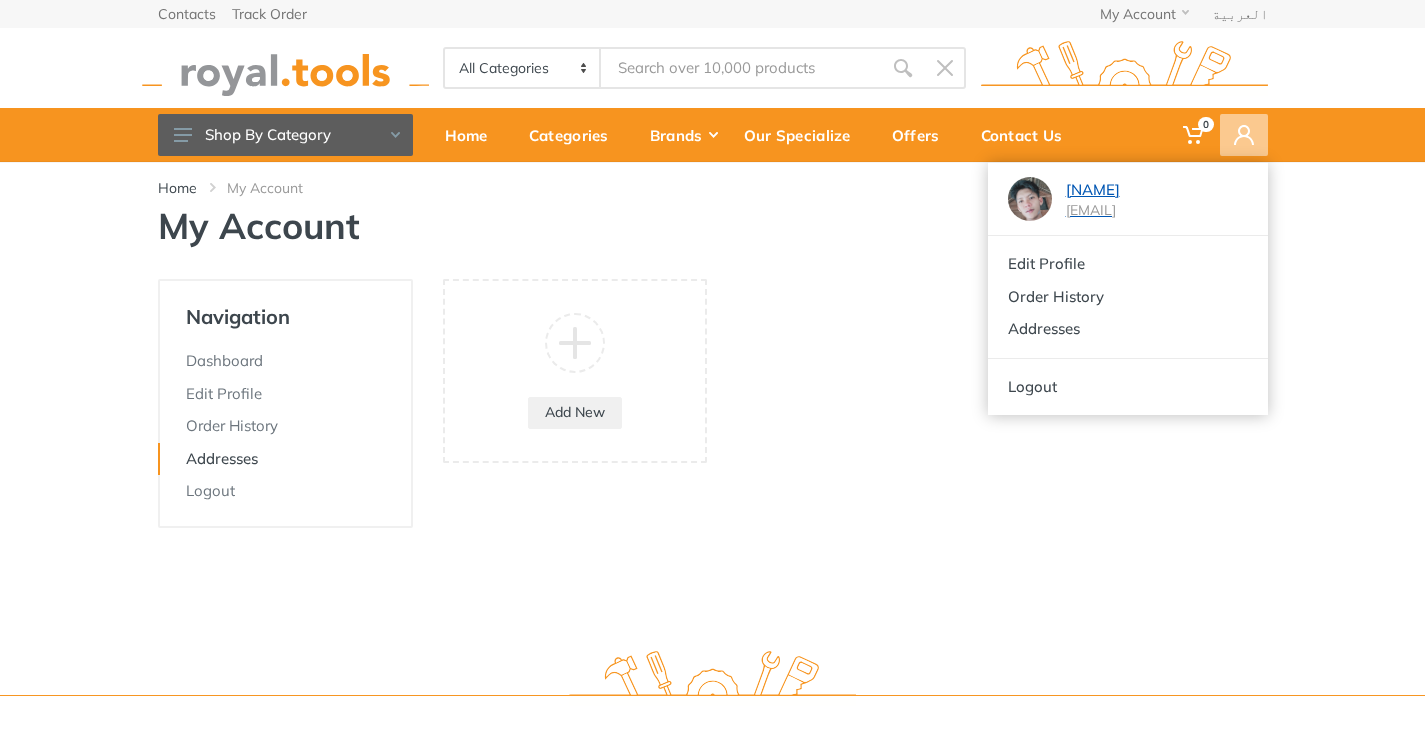 click at bounding box center [1030, 199] 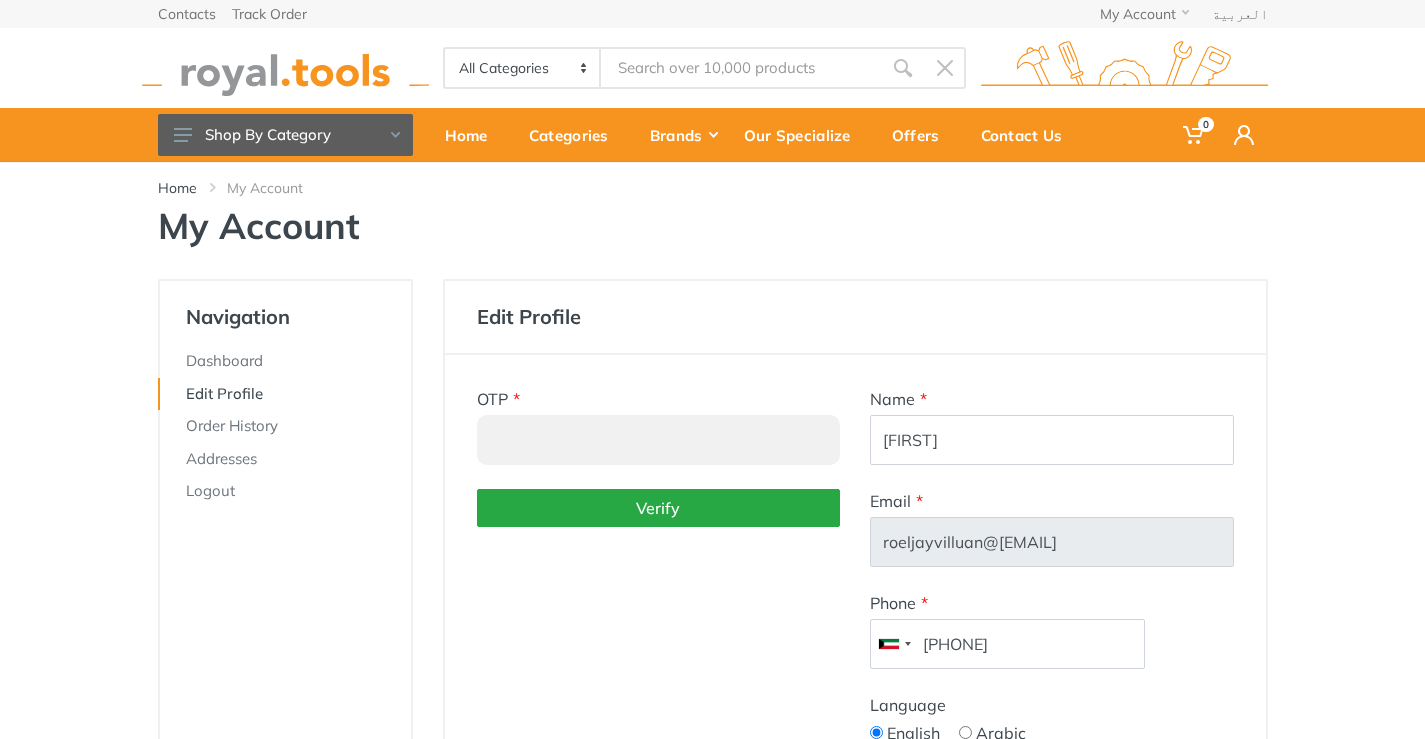 scroll, scrollTop: 0, scrollLeft: 0, axis: both 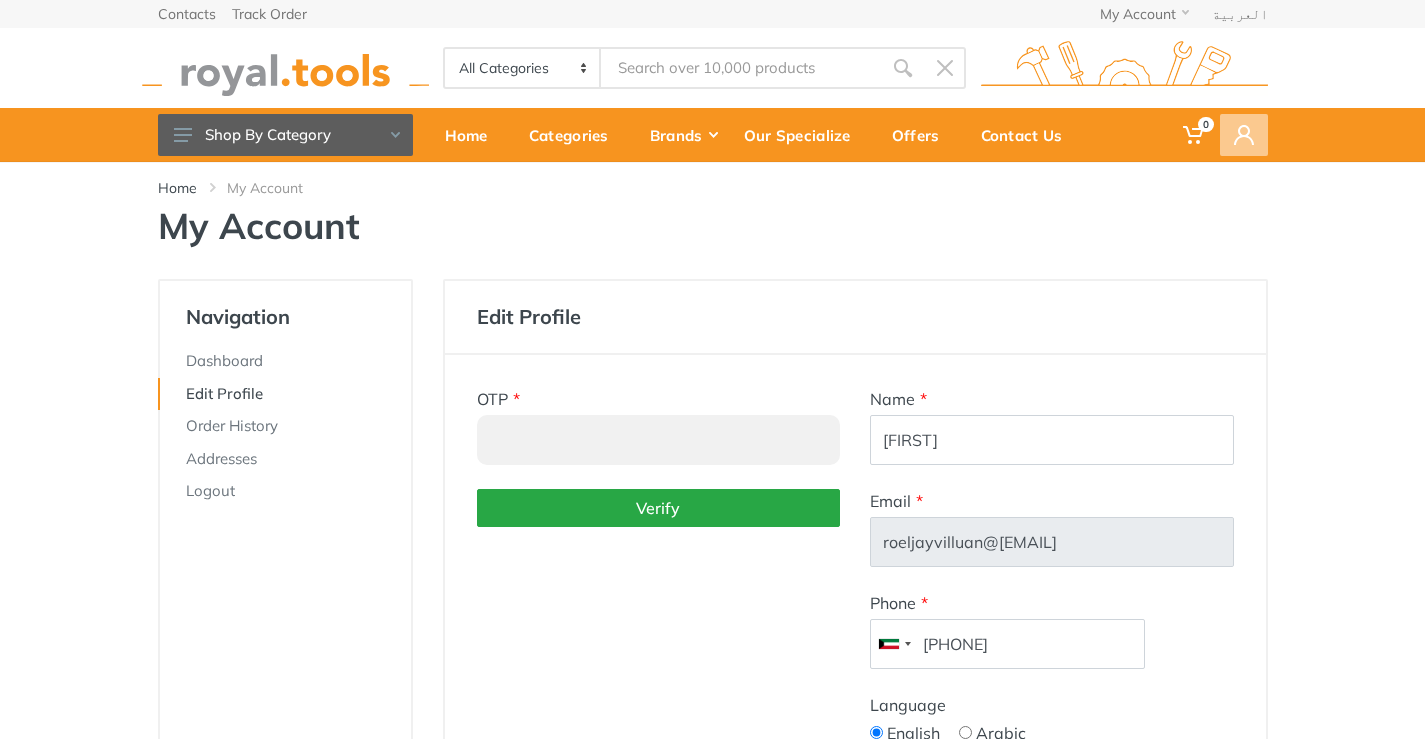 click 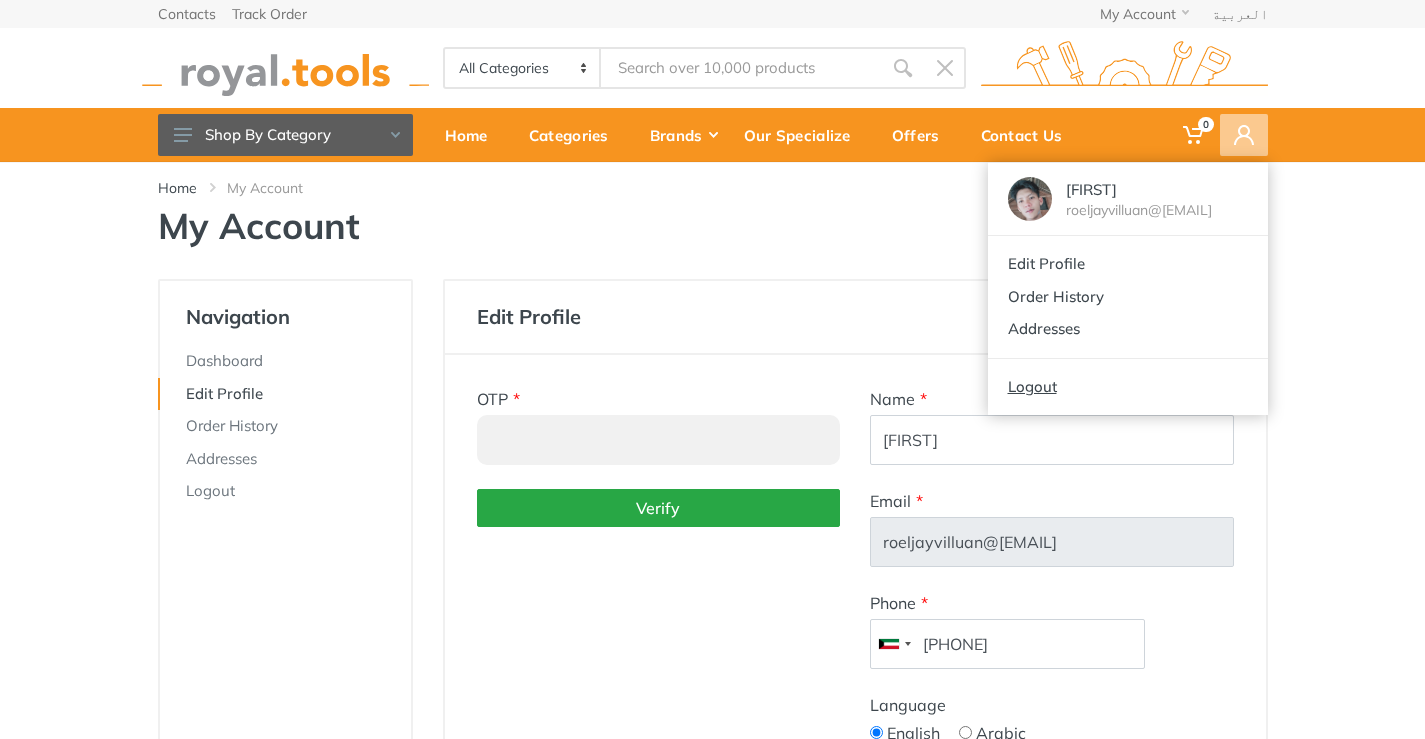 click on "Logout" at bounding box center [1128, 387] 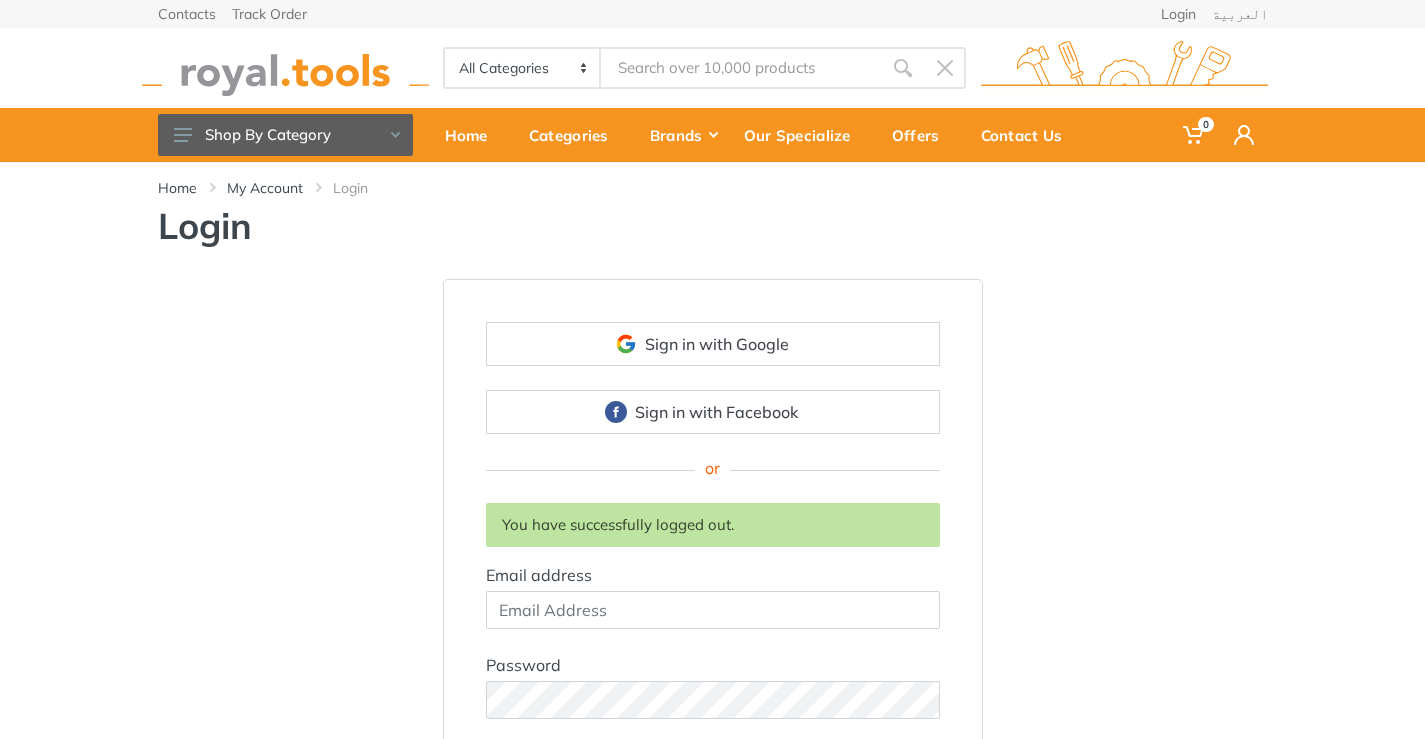 scroll, scrollTop: 0, scrollLeft: 0, axis: both 